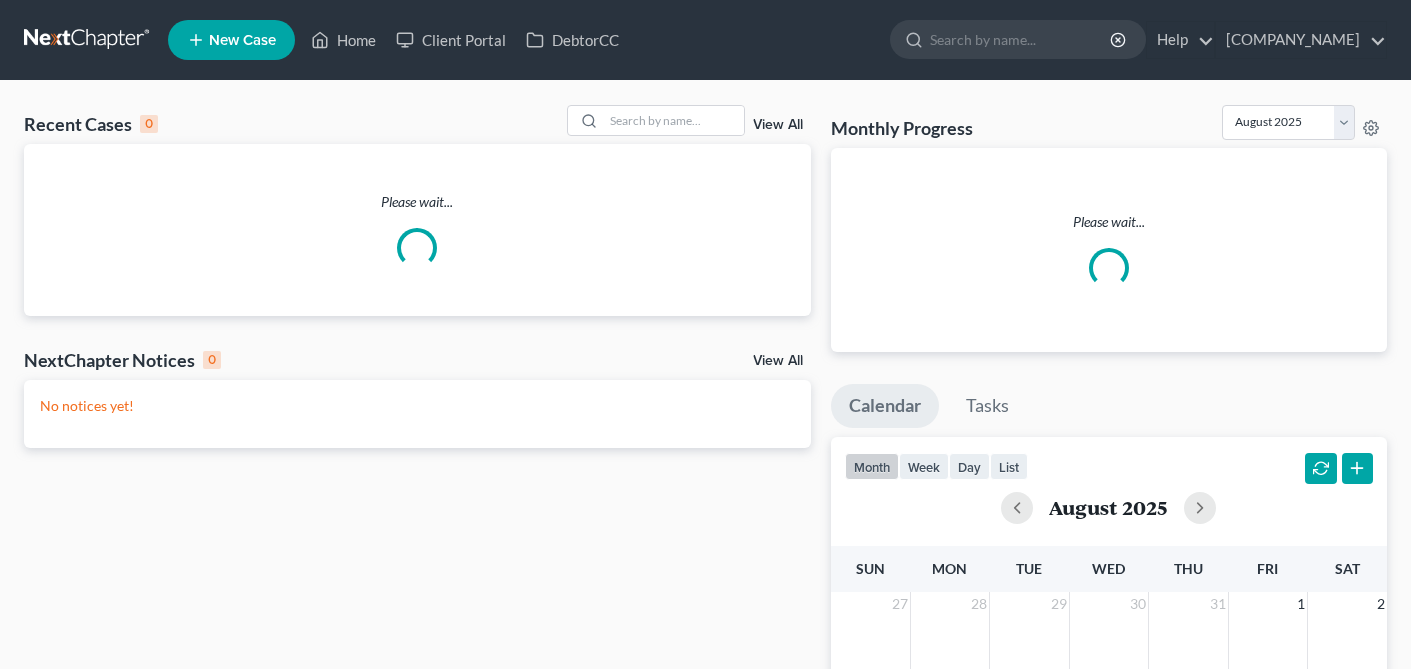 scroll, scrollTop: 0, scrollLeft: 0, axis: both 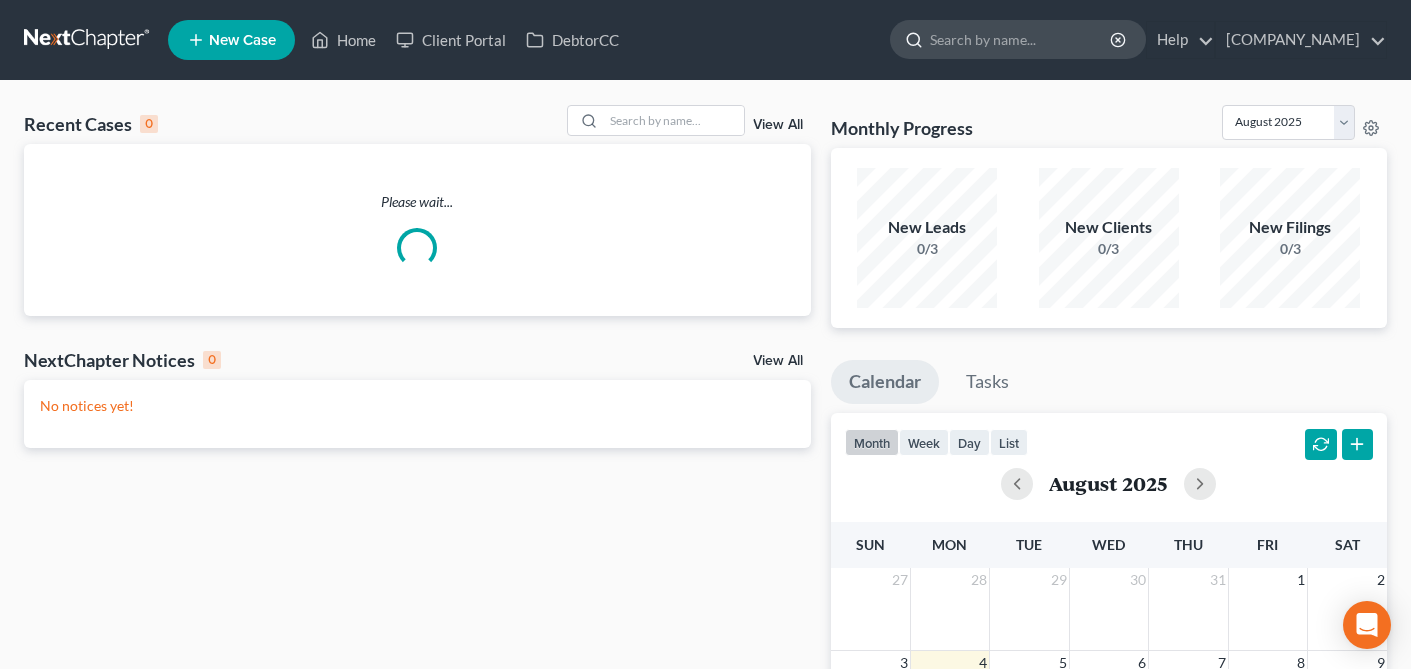 click at bounding box center (1021, 39) 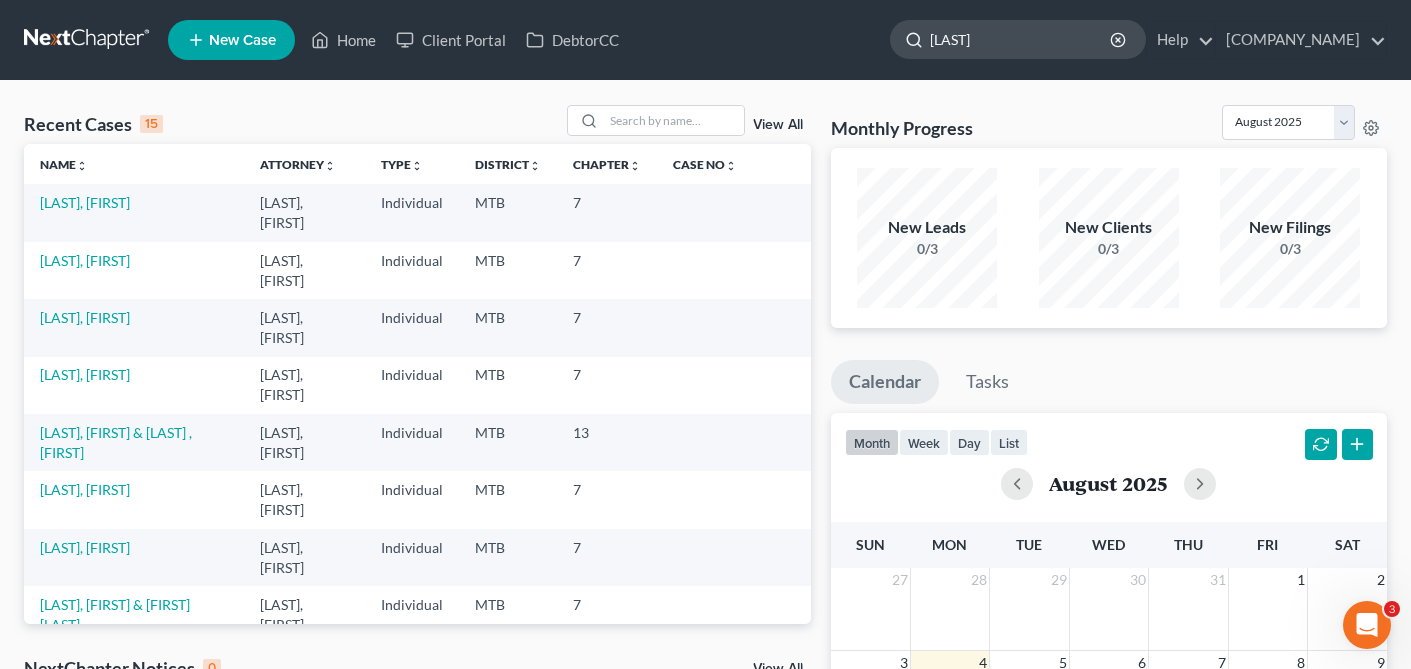 scroll, scrollTop: 0, scrollLeft: 0, axis: both 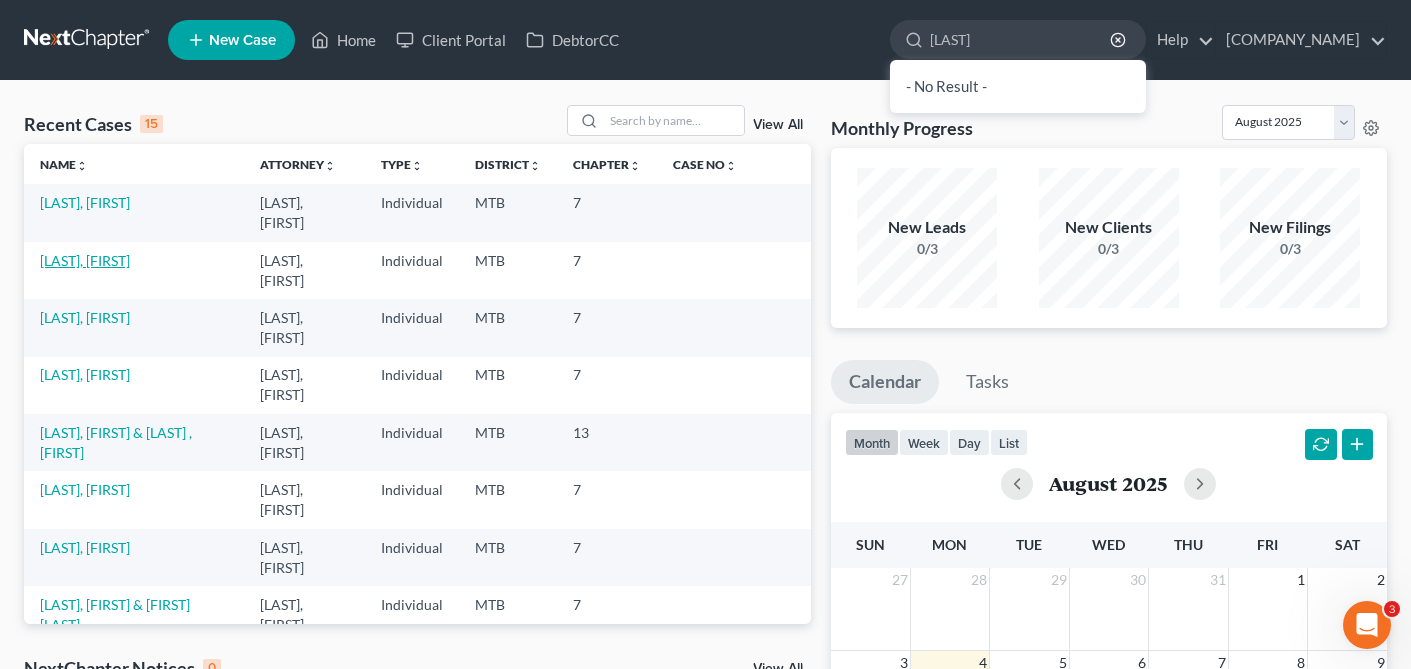 type on "[LAST]" 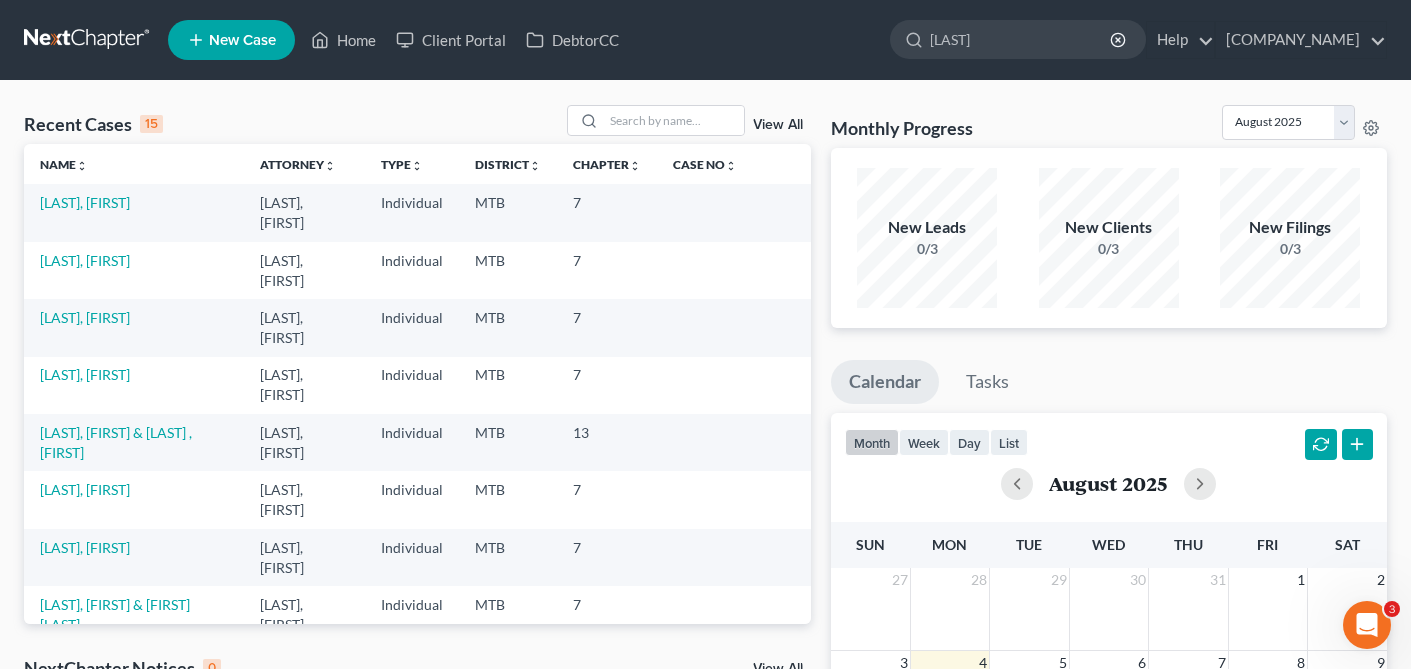 type 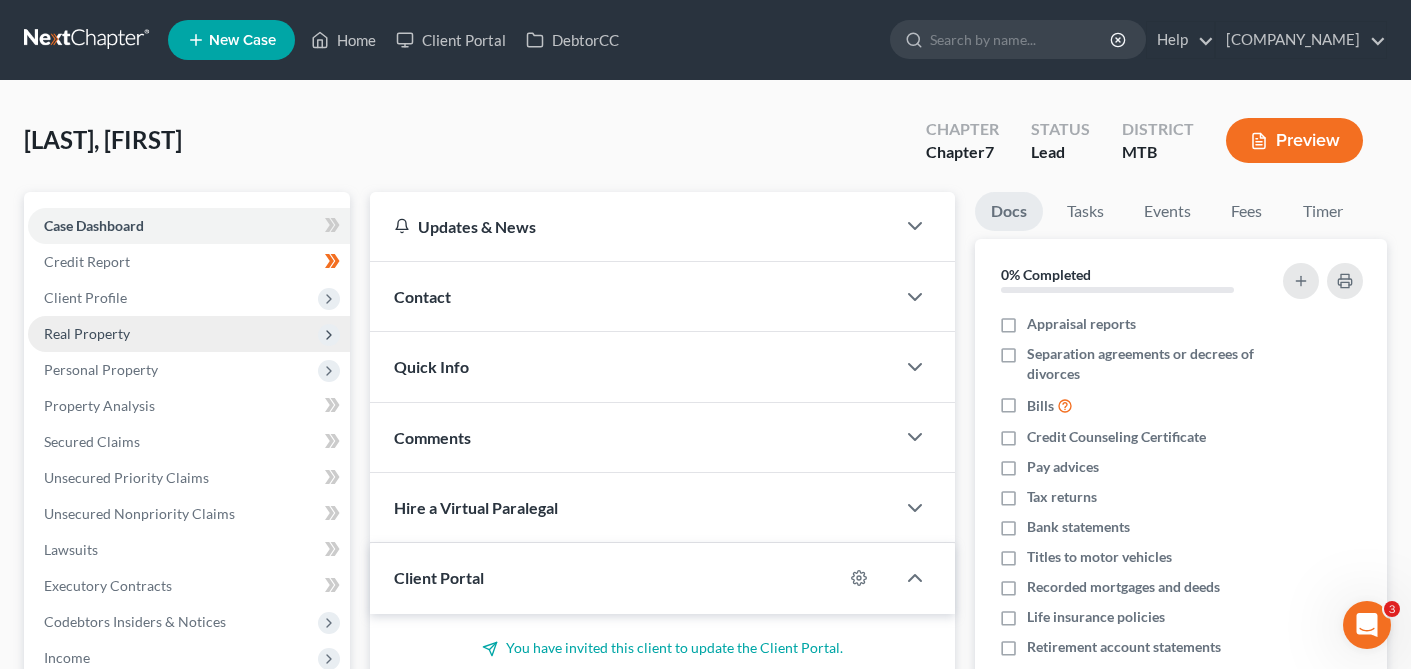 click on "Real Property" at bounding box center [189, 334] 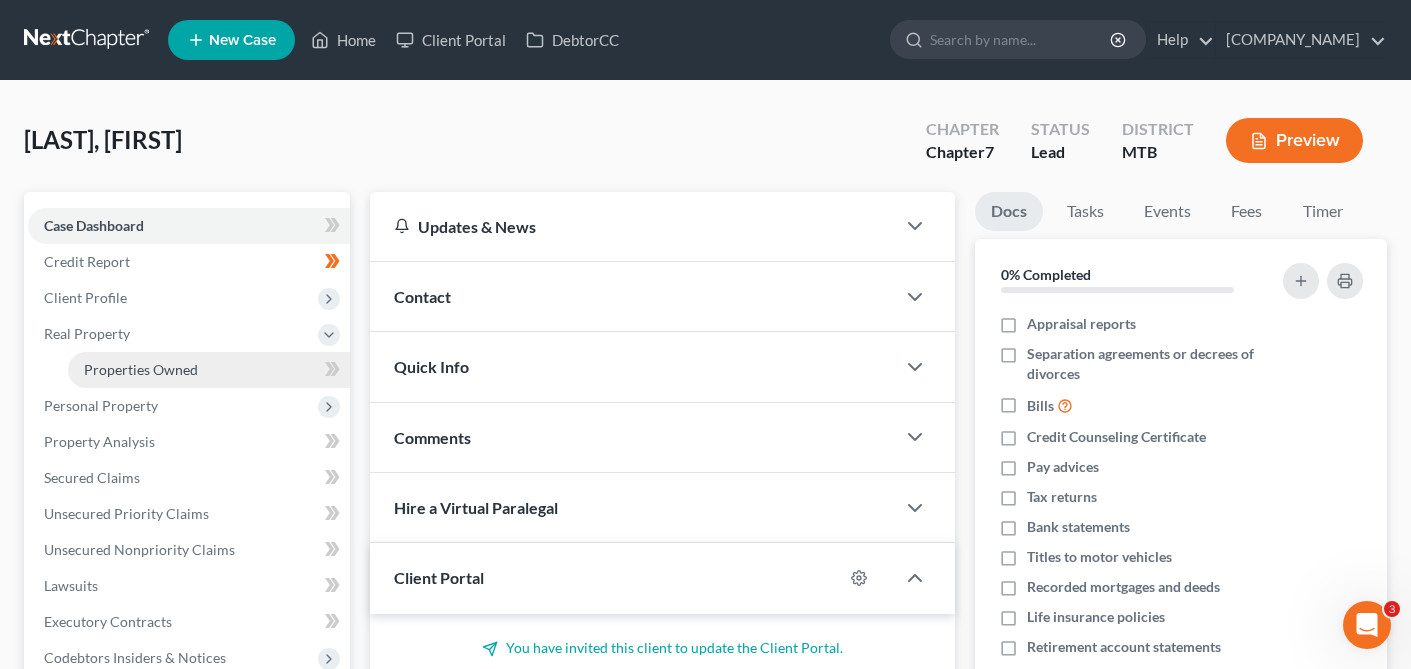 click on "Properties Owned" at bounding box center (141, 369) 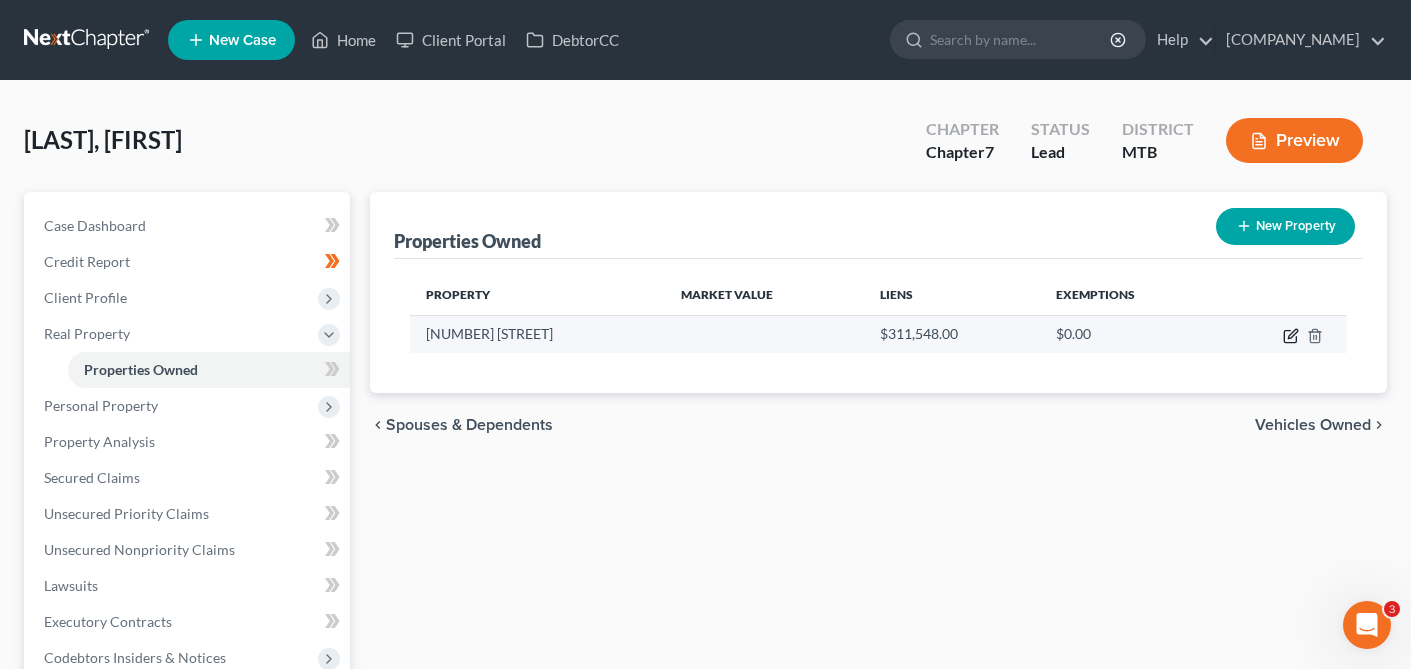 click 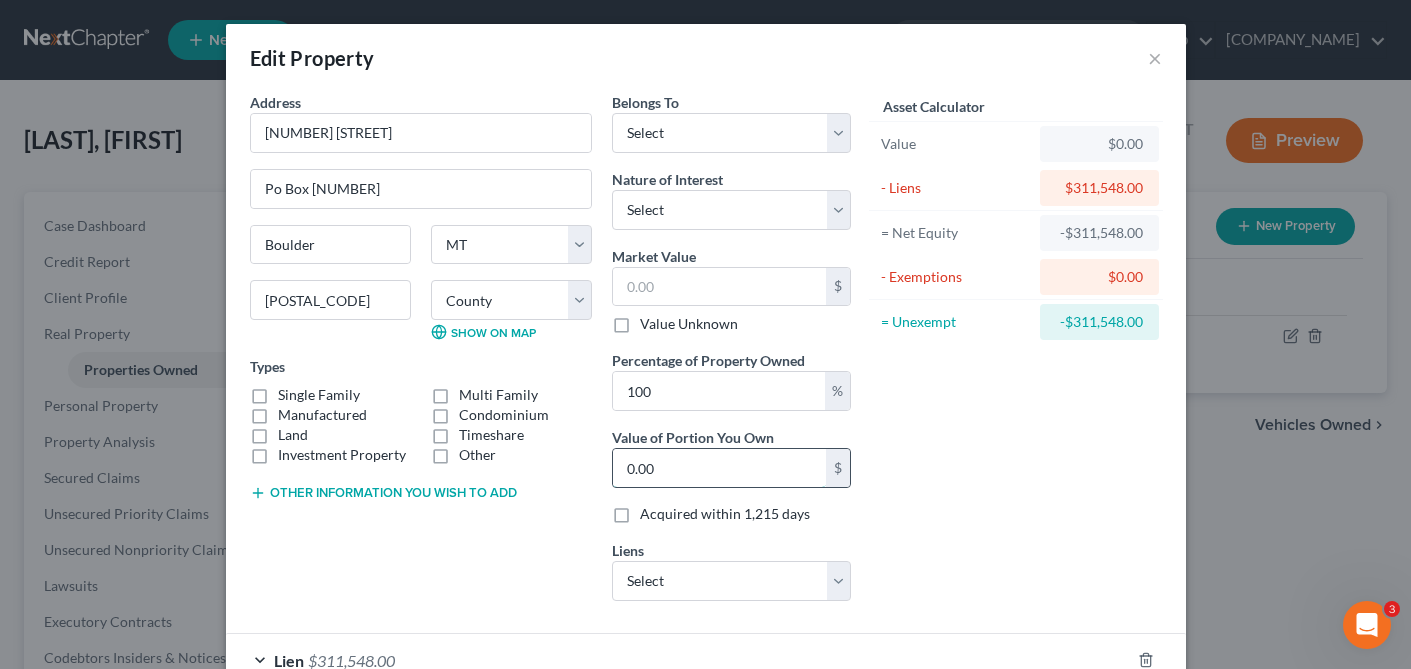 click on "0.00" at bounding box center [719, 468] 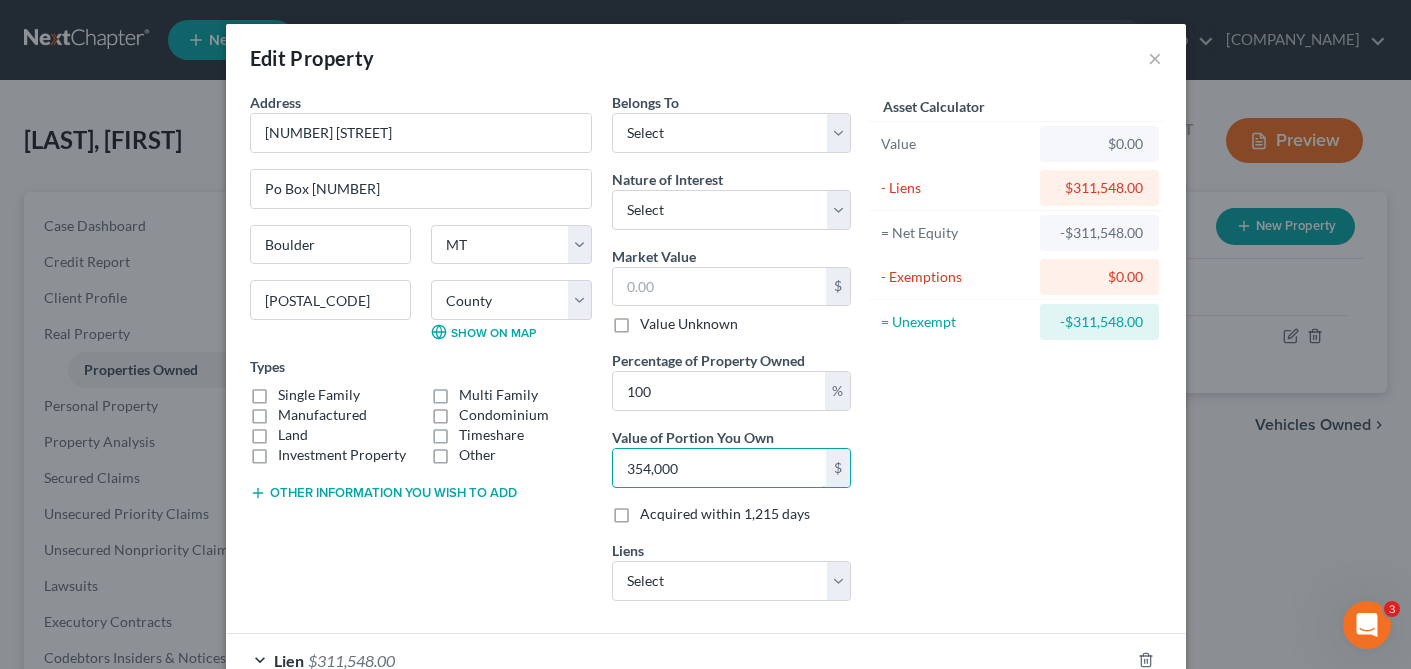 type on "354,000" 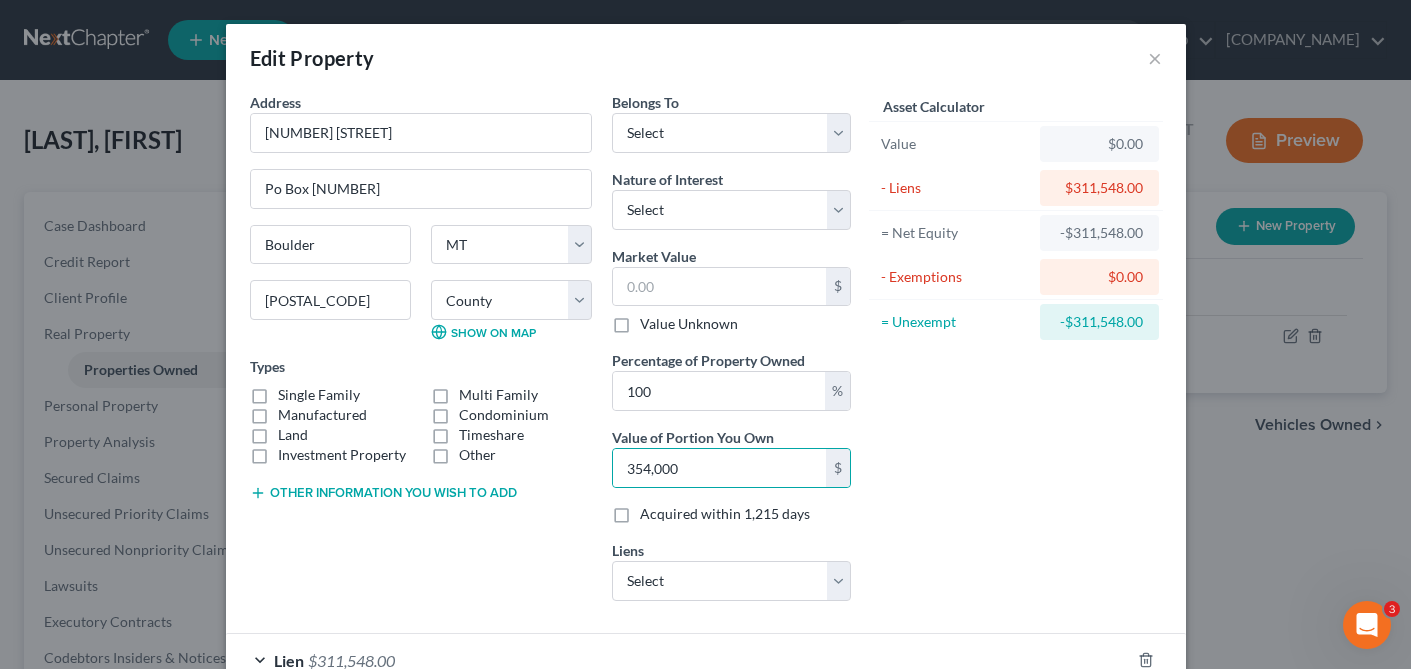 click on "Asset Calculator Value $0.00 - Liens $311,548.00 = Net Equity -$311,548.00 - Exemptions $0.00 = Unexempt -$311,548.00" at bounding box center [1016, 354] 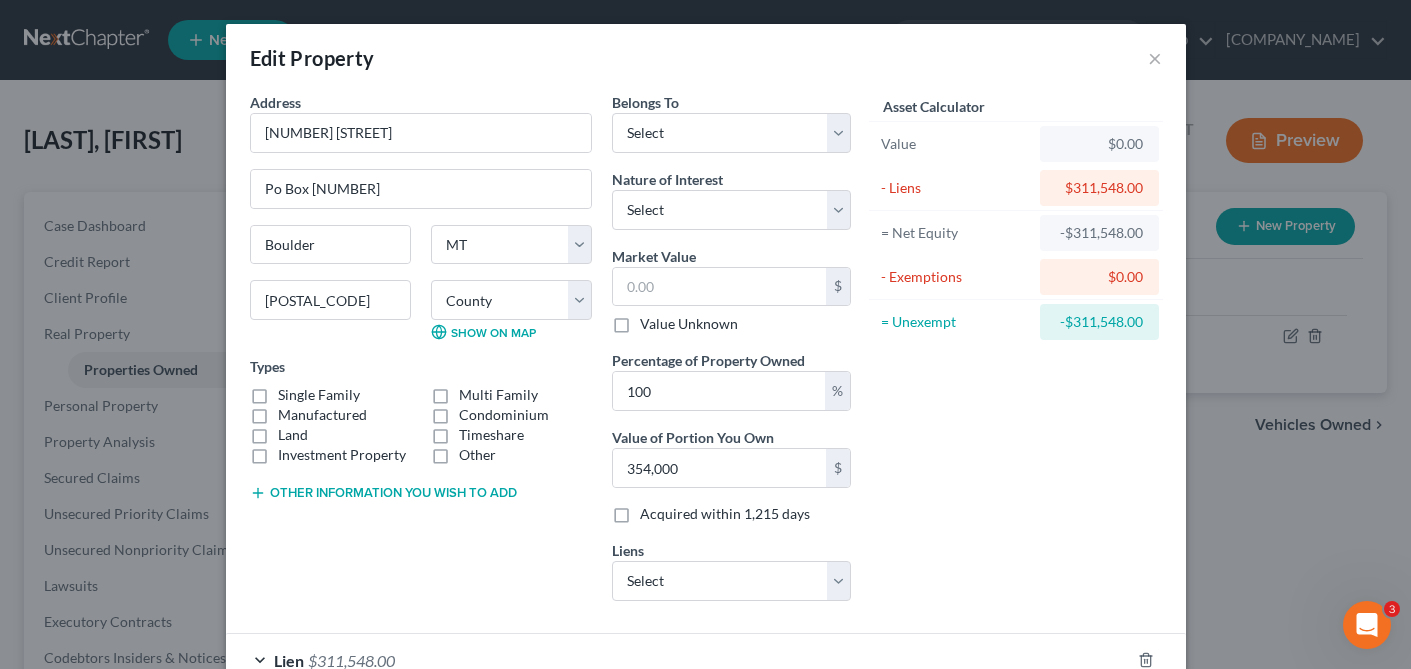 scroll, scrollTop: 128, scrollLeft: 0, axis: vertical 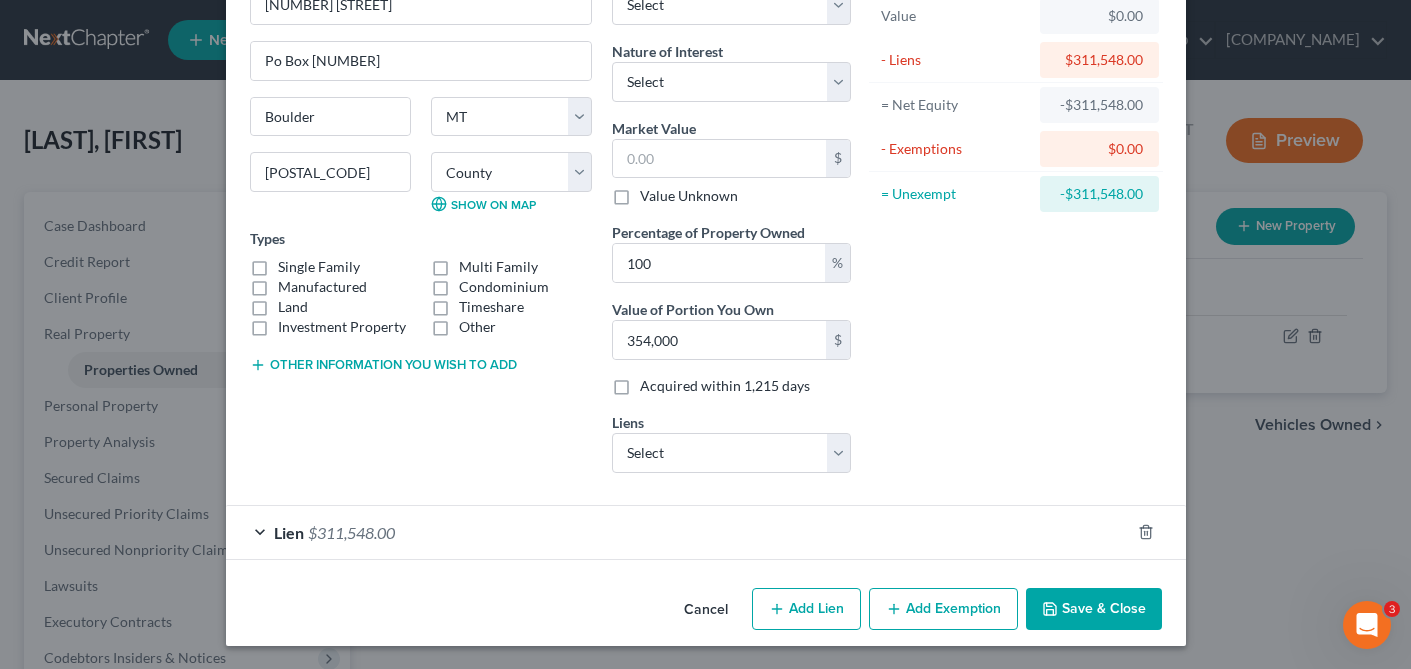 click on "Save & Close" at bounding box center (1094, 609) 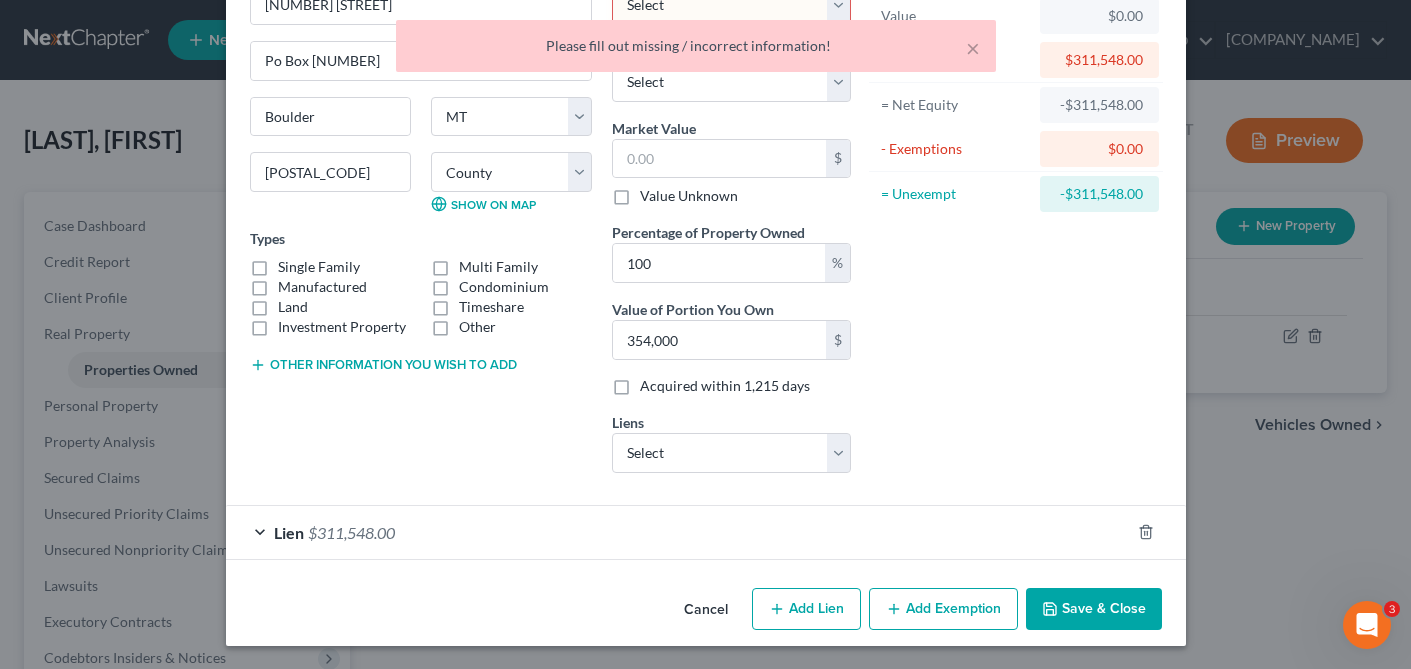 scroll, scrollTop: 0, scrollLeft: 0, axis: both 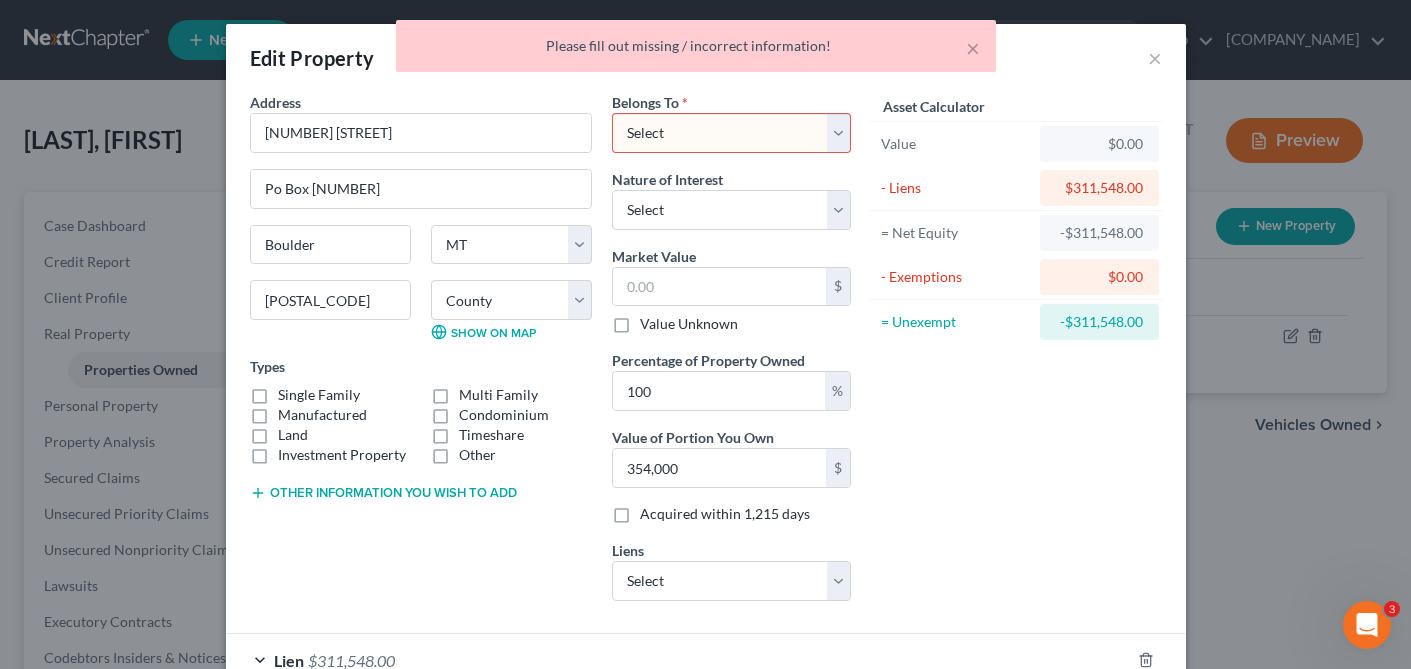 click on "Select Debtor 1 Only Debtor 2 Only Debtor 1 And Debtor 2 Only At Least One Of The Debtors And Another Community Property" at bounding box center (731, 133) 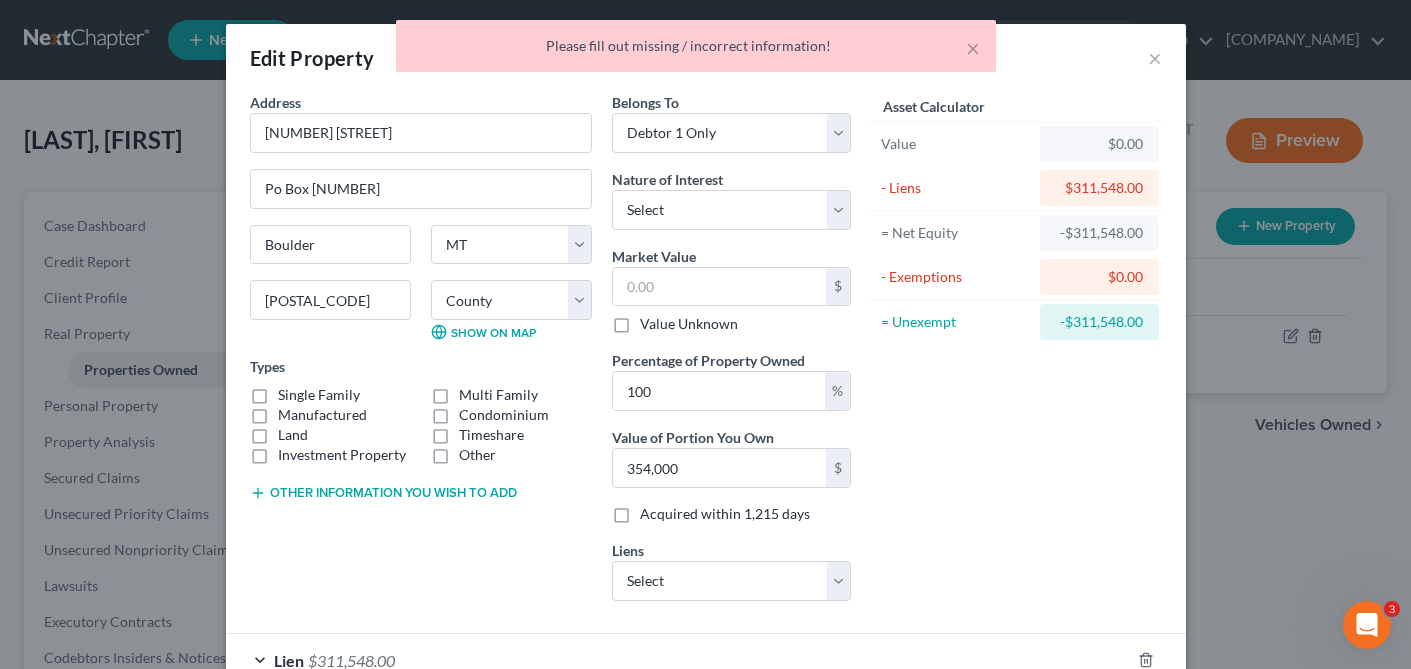 click on "Asset Calculator Value $0.00 - Liens $311,548.00 = Net Equity -$311,548.00 - Exemptions $0.00 = Unexempt -$311,548.00" at bounding box center [1016, 354] 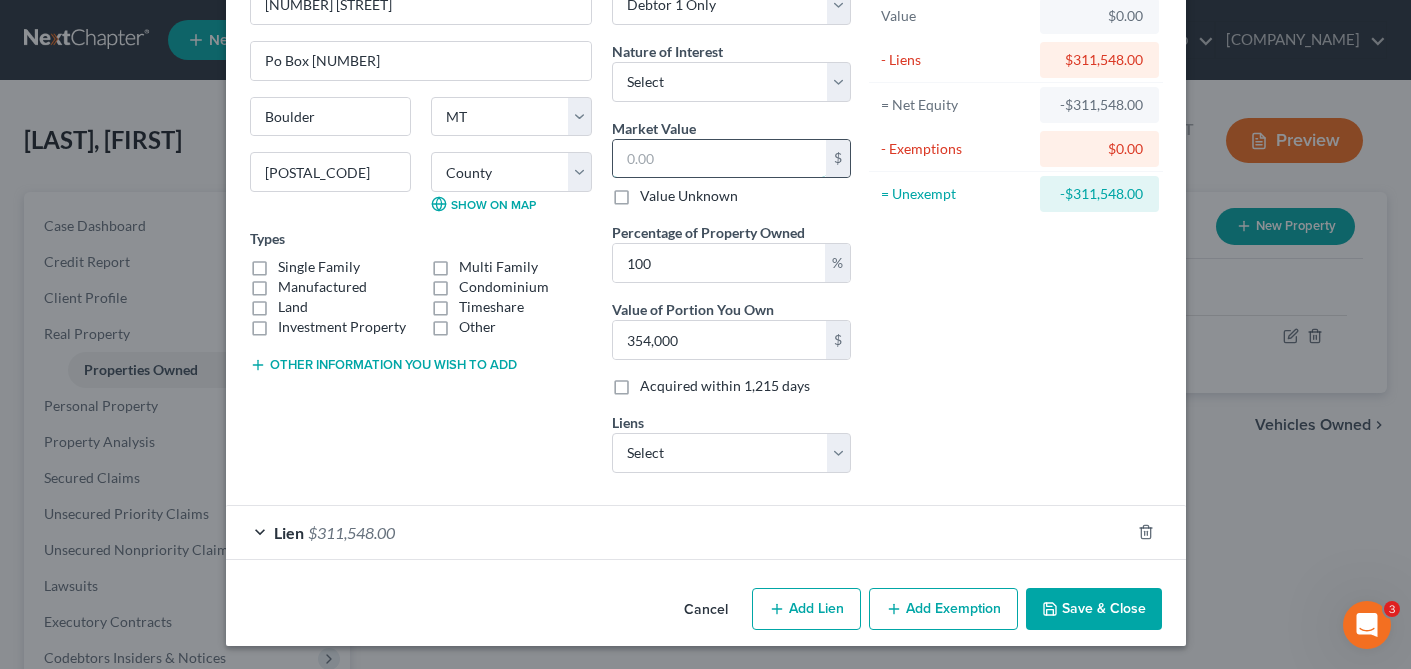 click at bounding box center (719, 159) 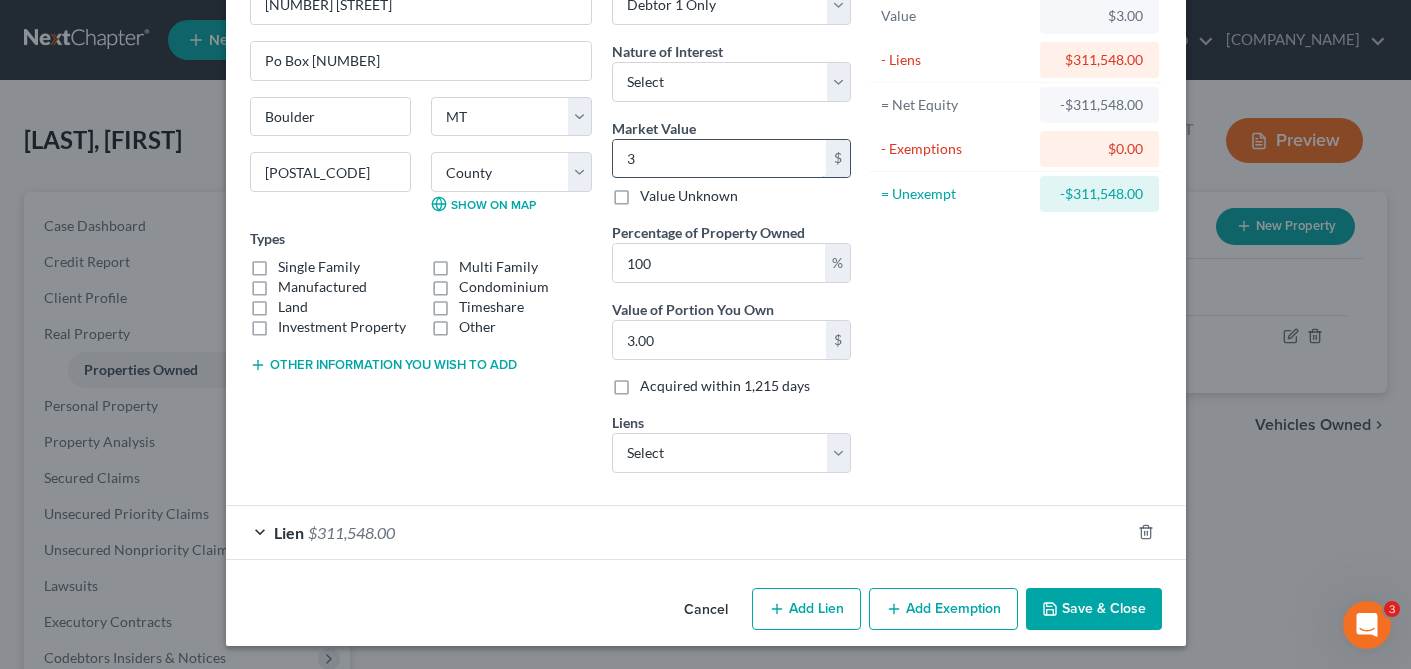 type on "34" 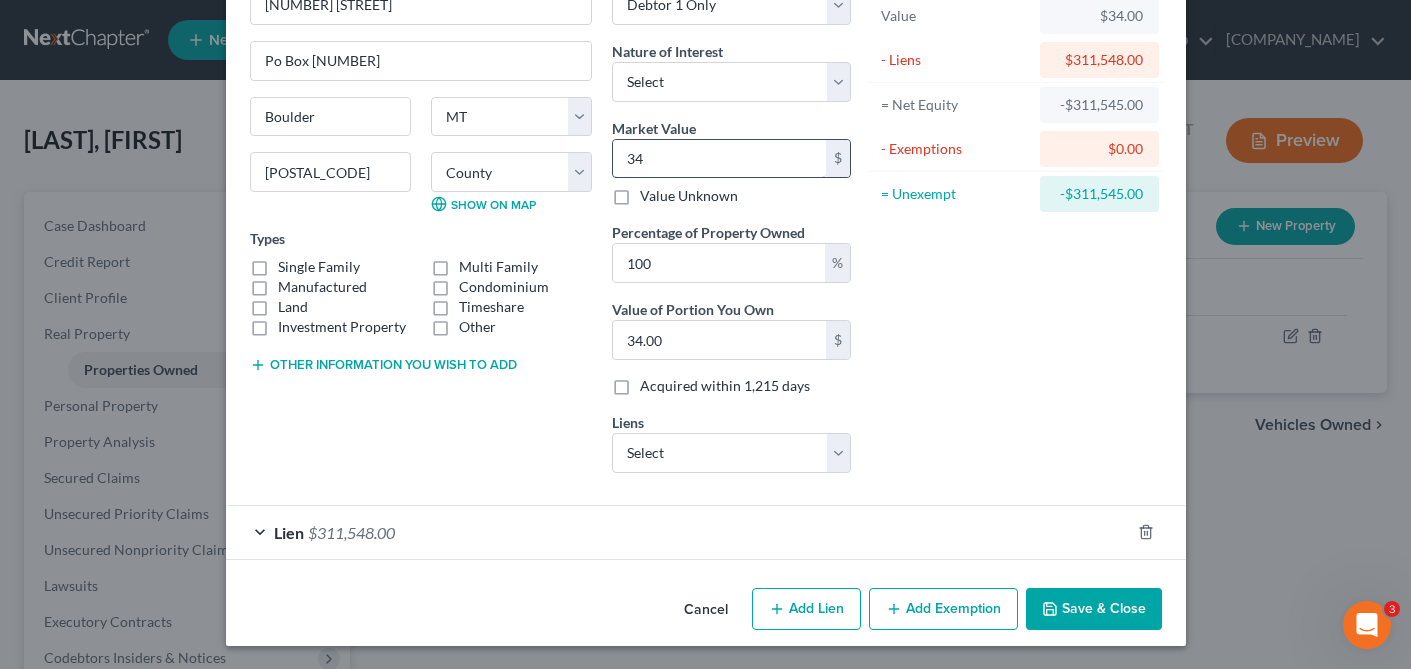 type on "3" 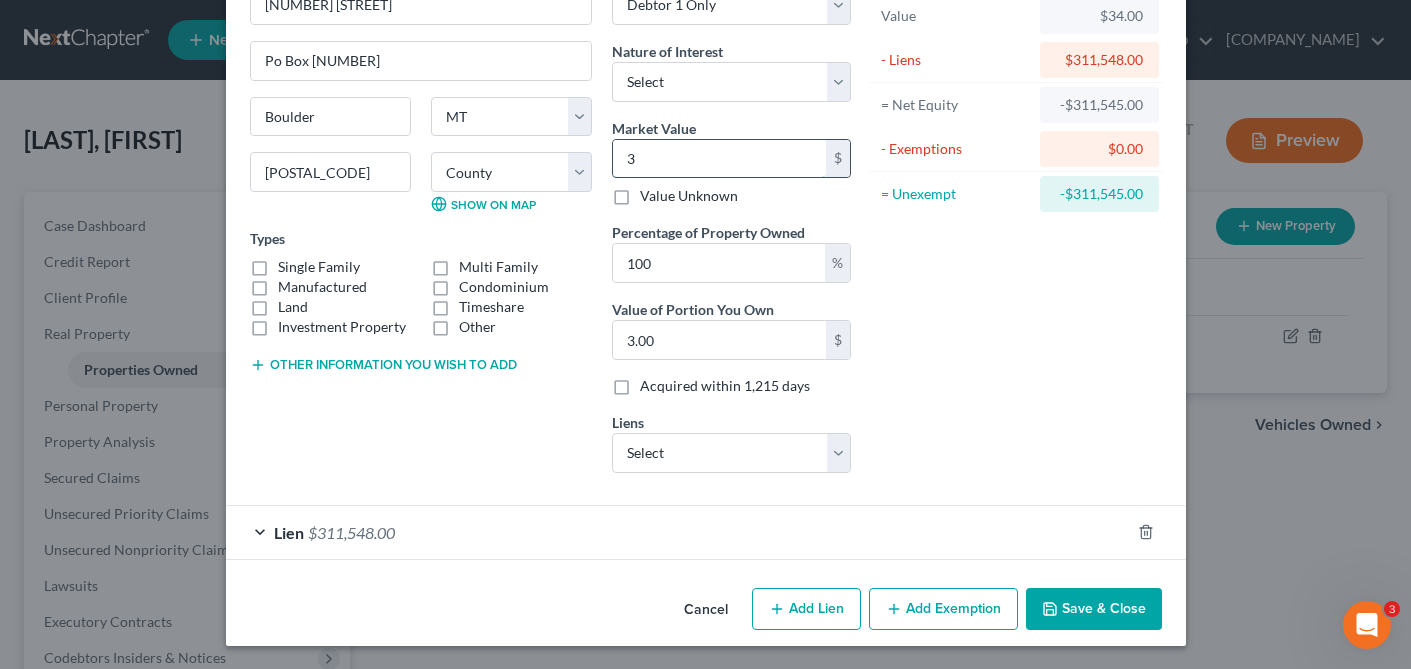type on "35" 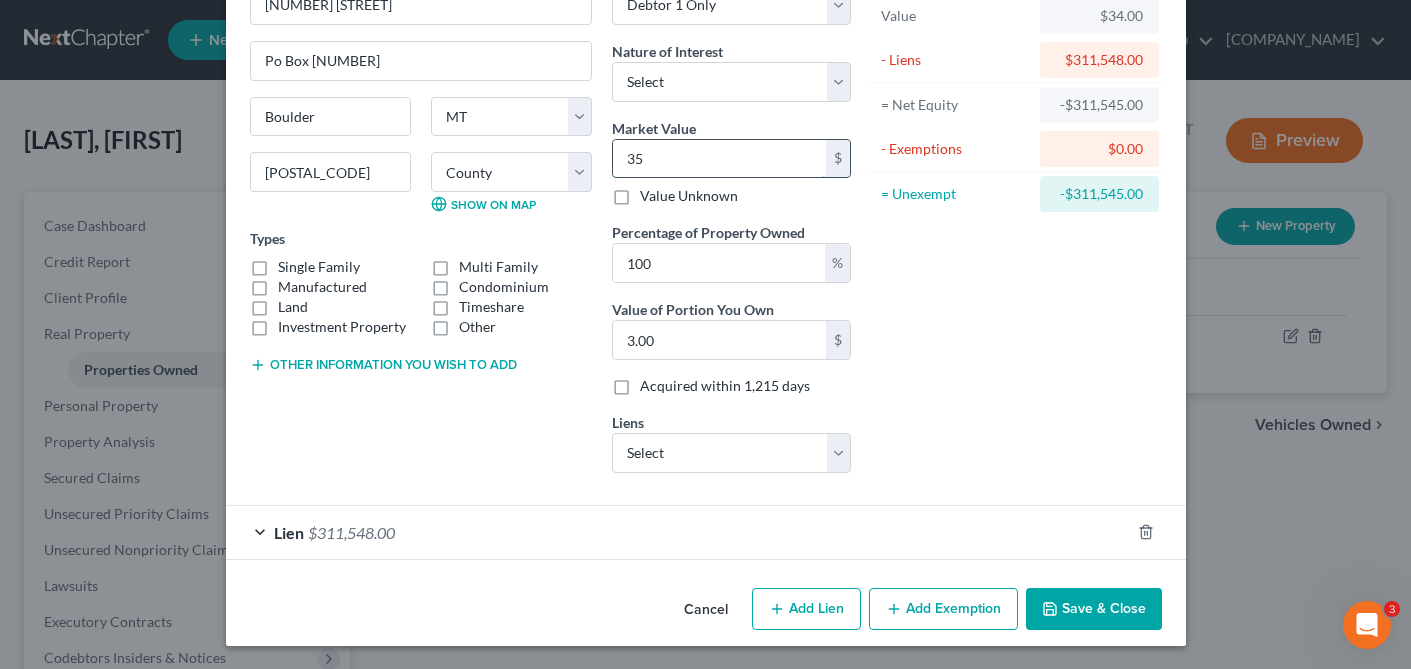 type on "35.00" 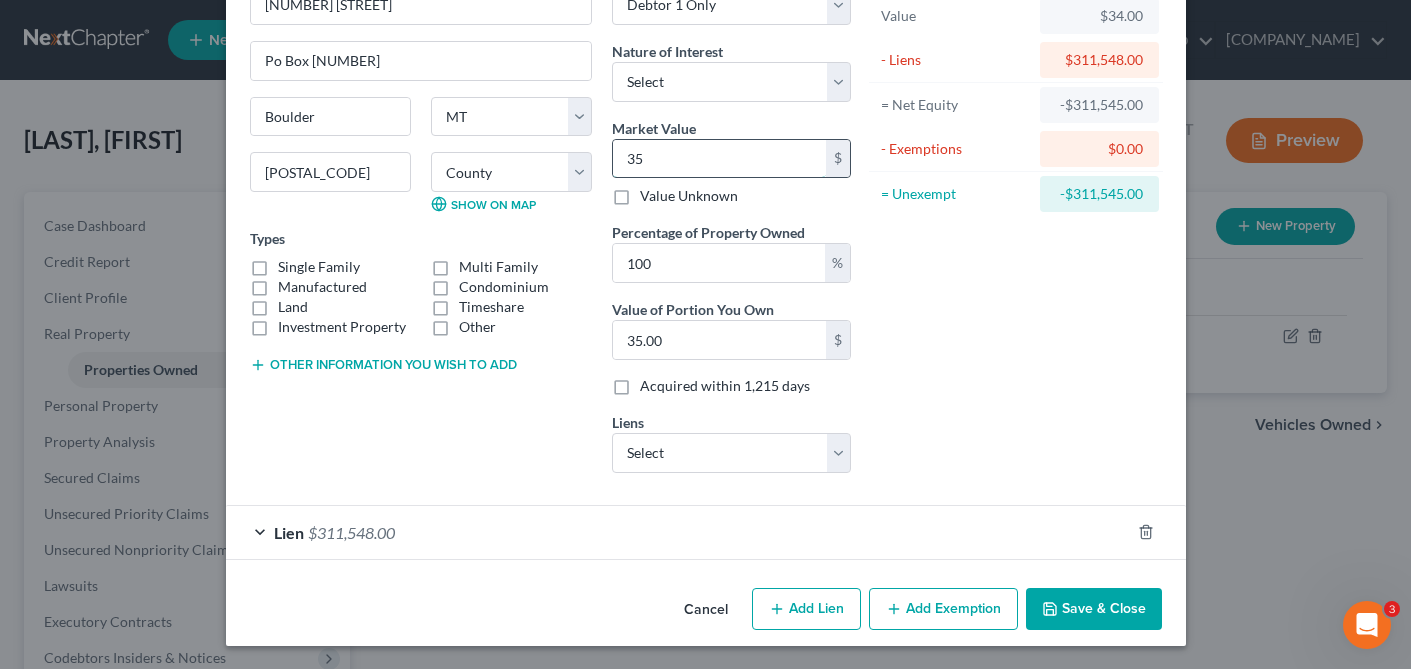type on "354" 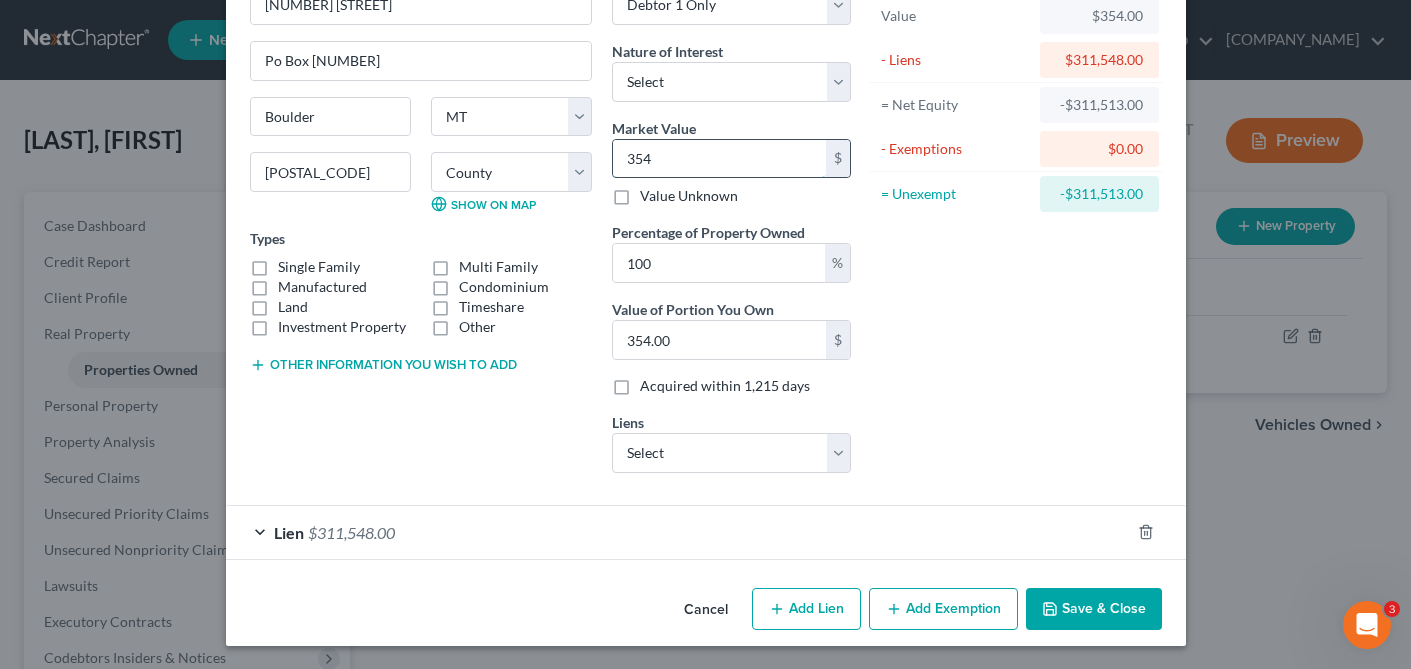 type on "3540" 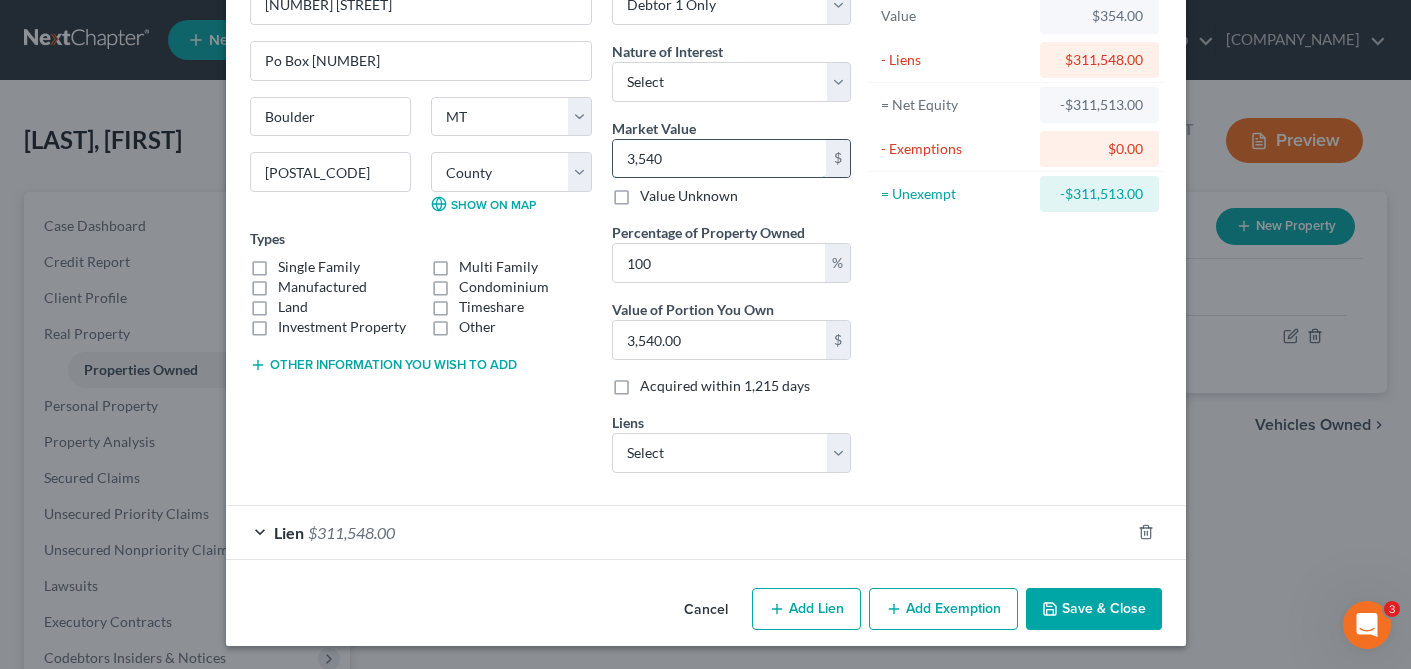type on "3,5400" 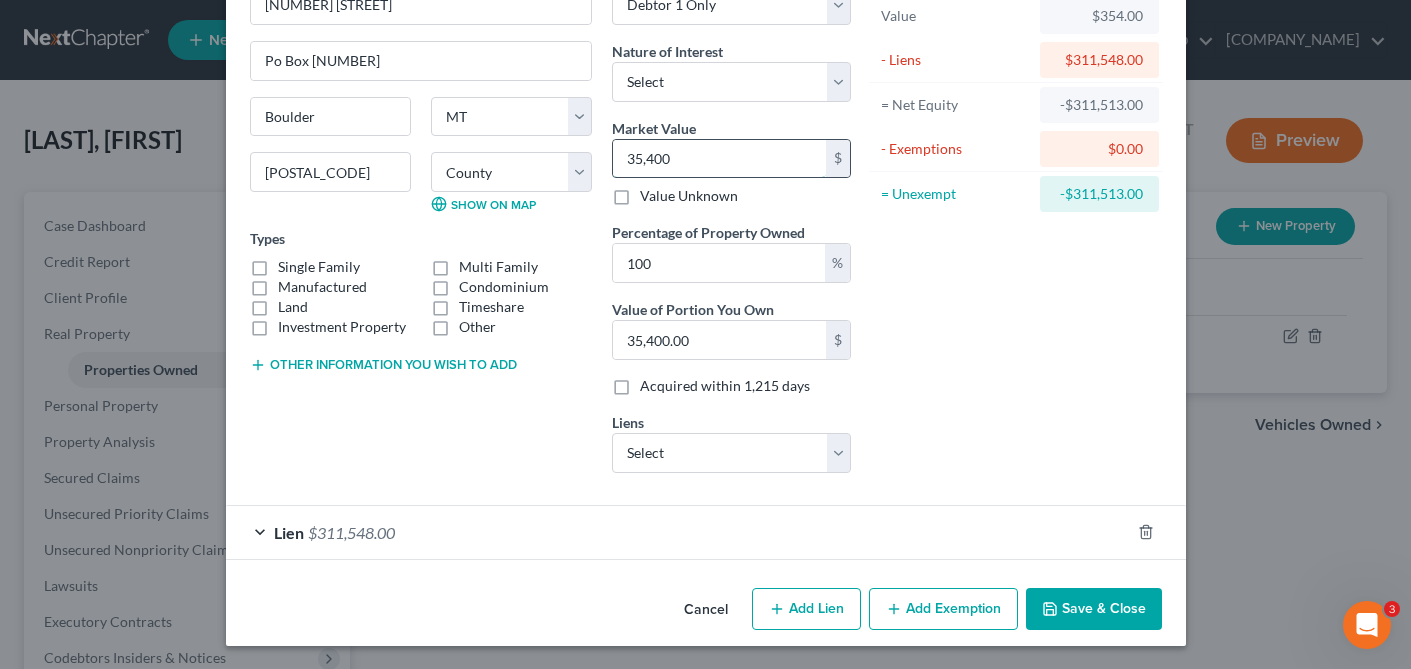 type on "35,4000" 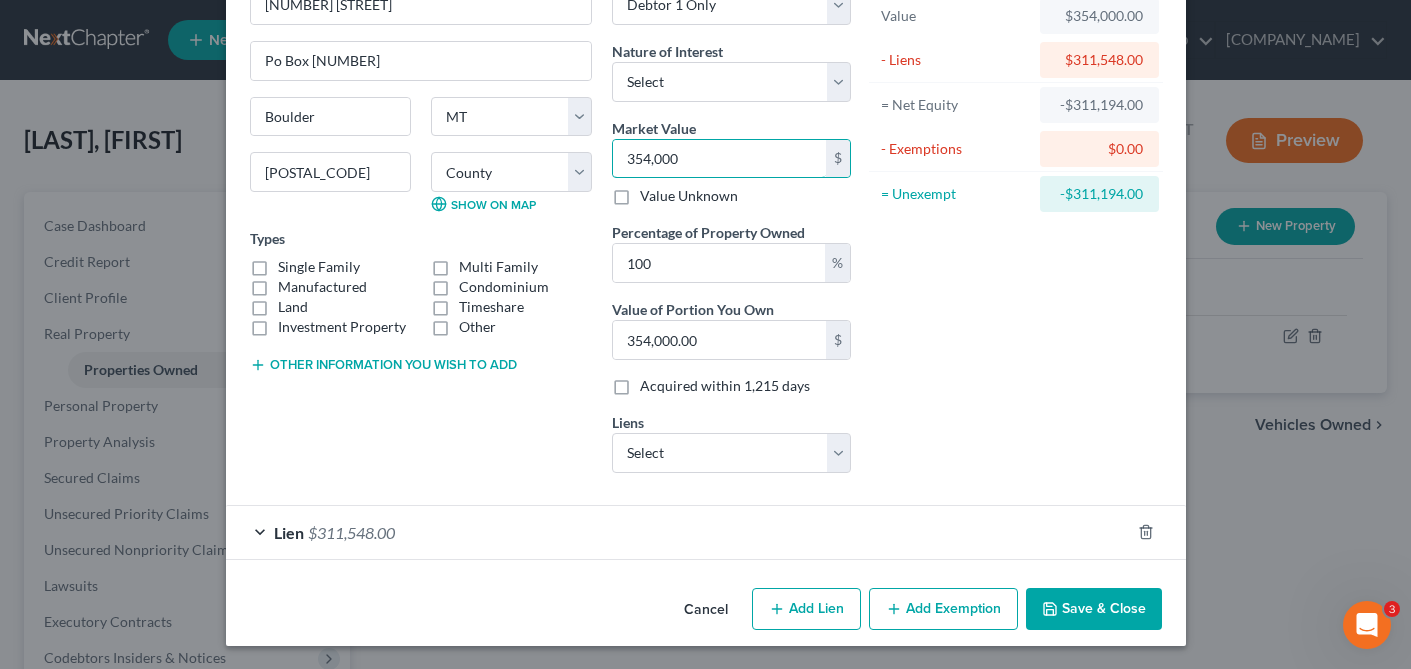 type on "354,000" 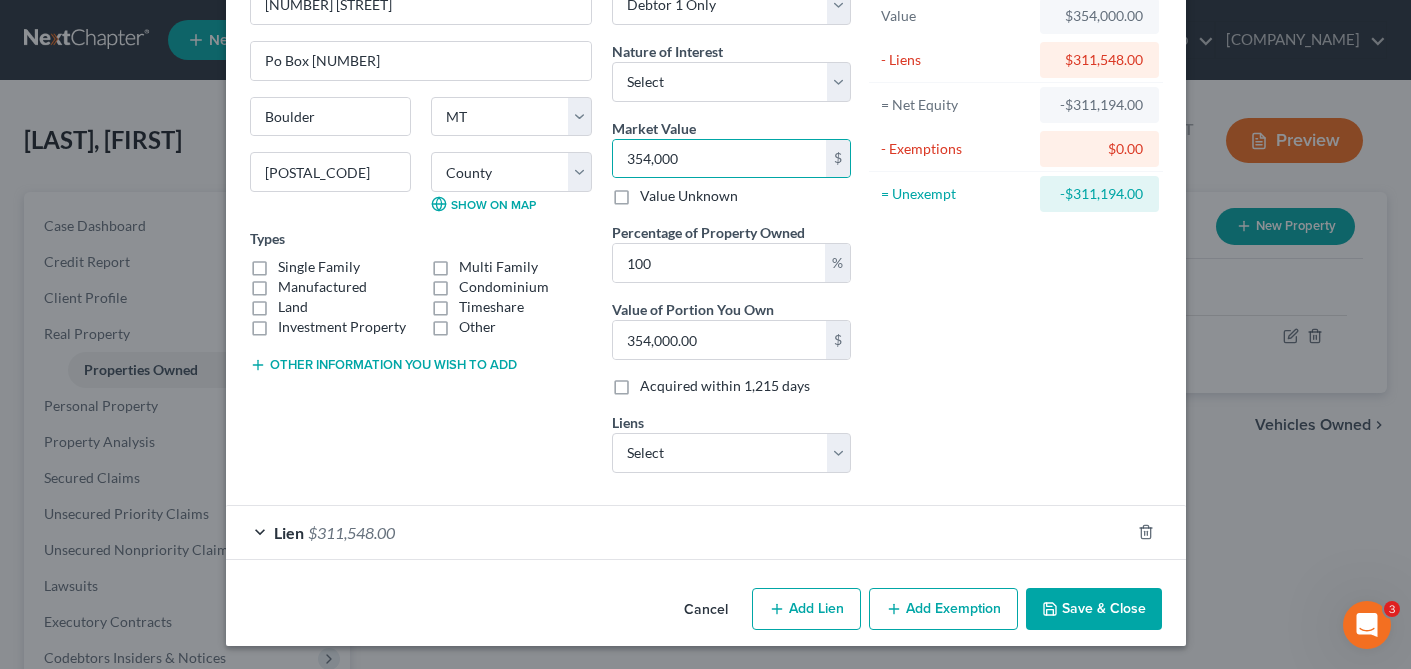 click on "Save & Close" at bounding box center [1094, 609] 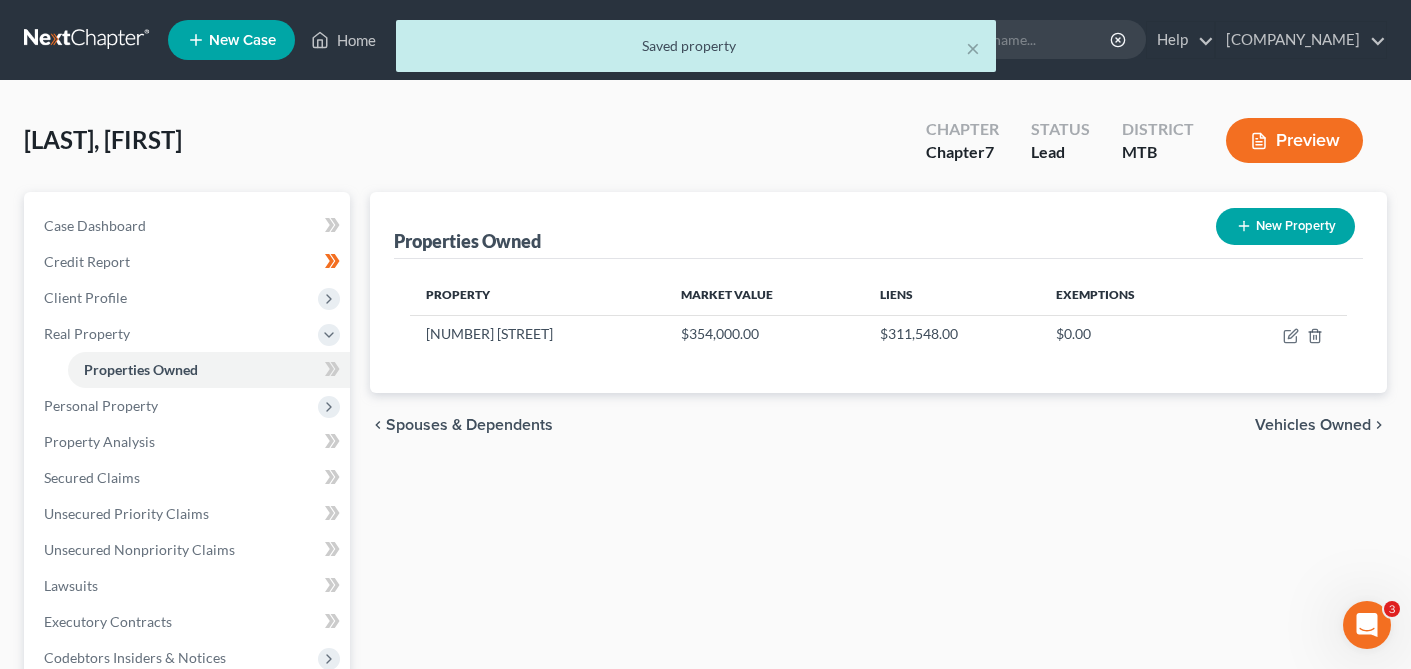 click on "New" at bounding box center (320, 355) 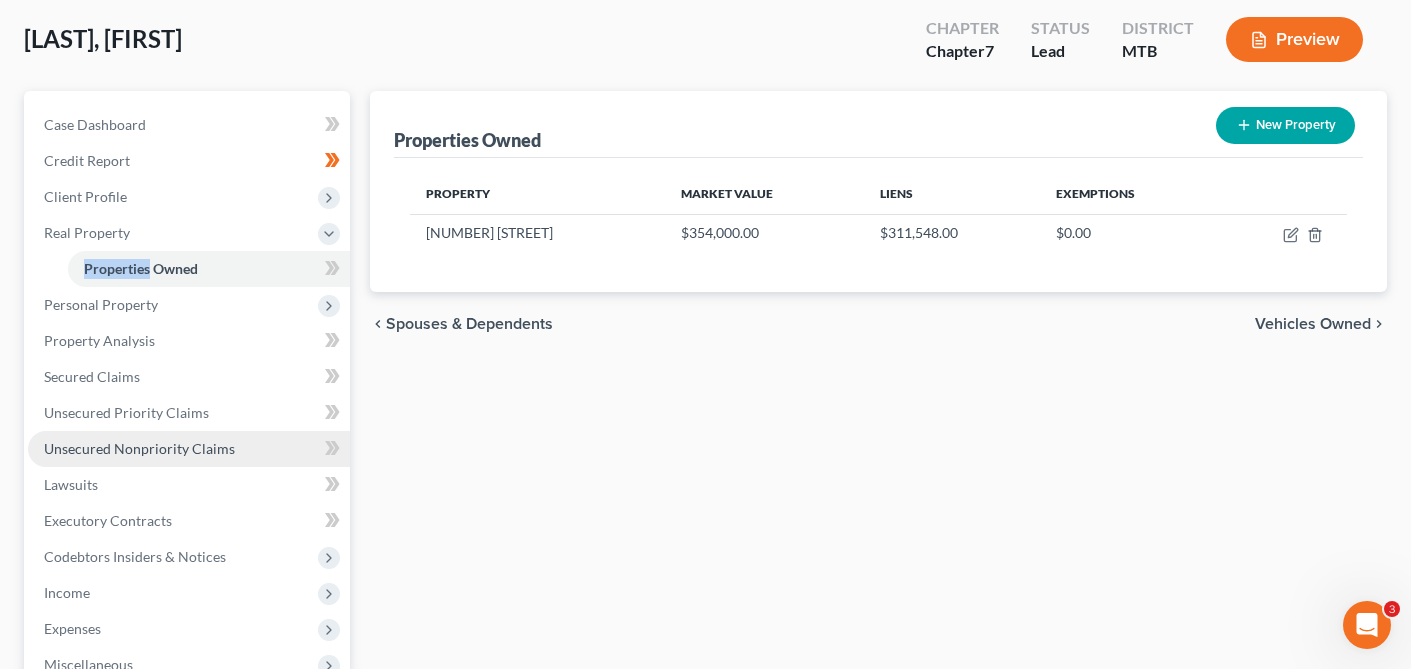 scroll, scrollTop: 258, scrollLeft: 0, axis: vertical 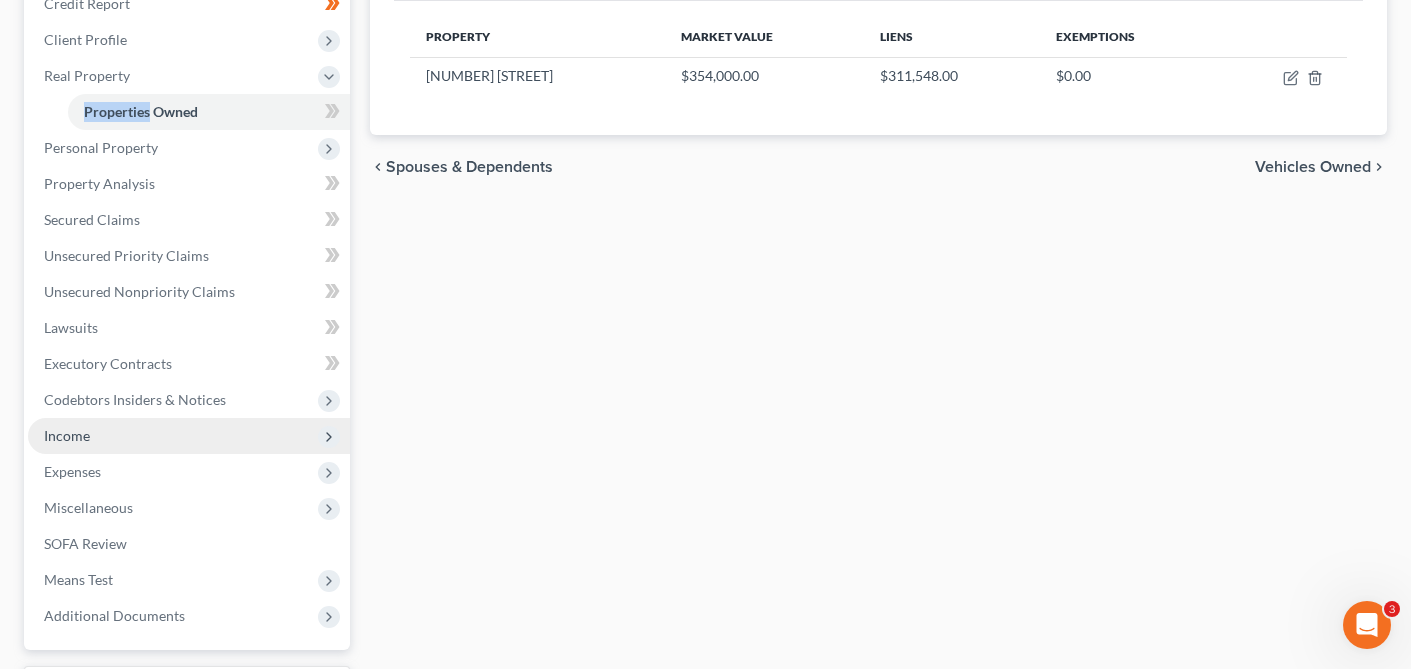 click on "Income" at bounding box center [189, 436] 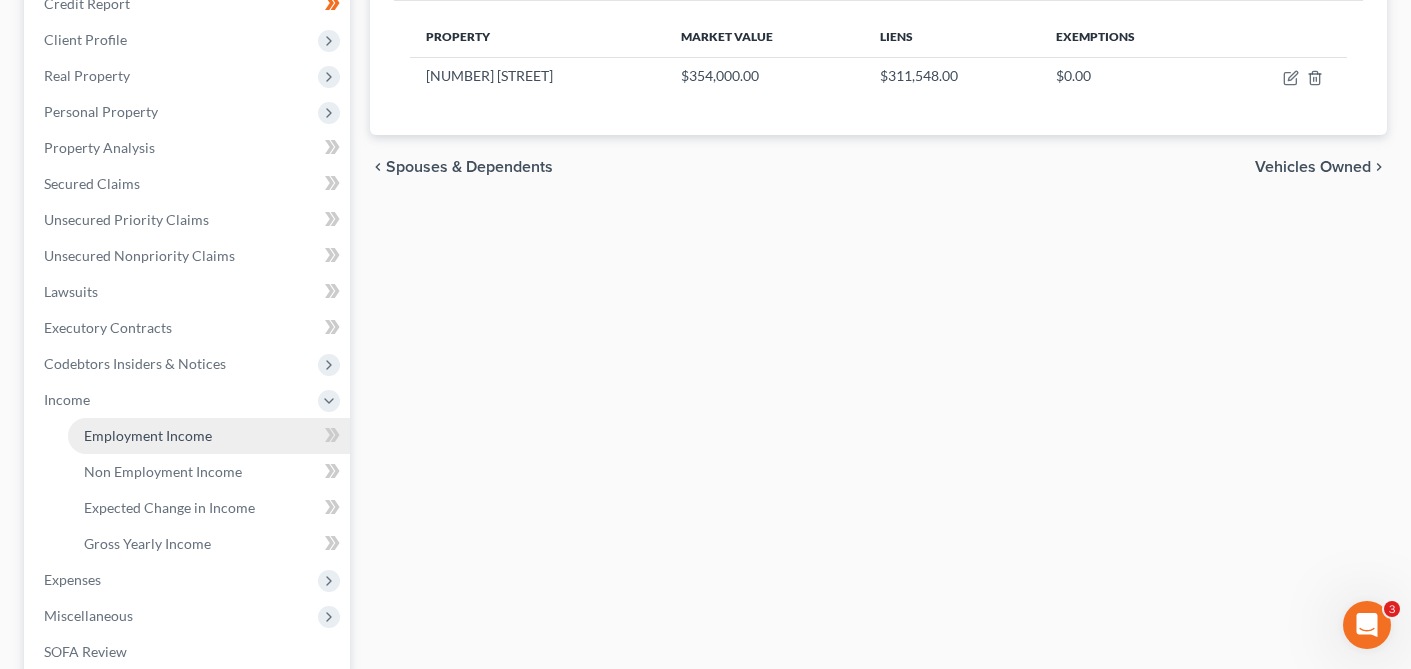 click on "Employment Income" at bounding box center [209, 436] 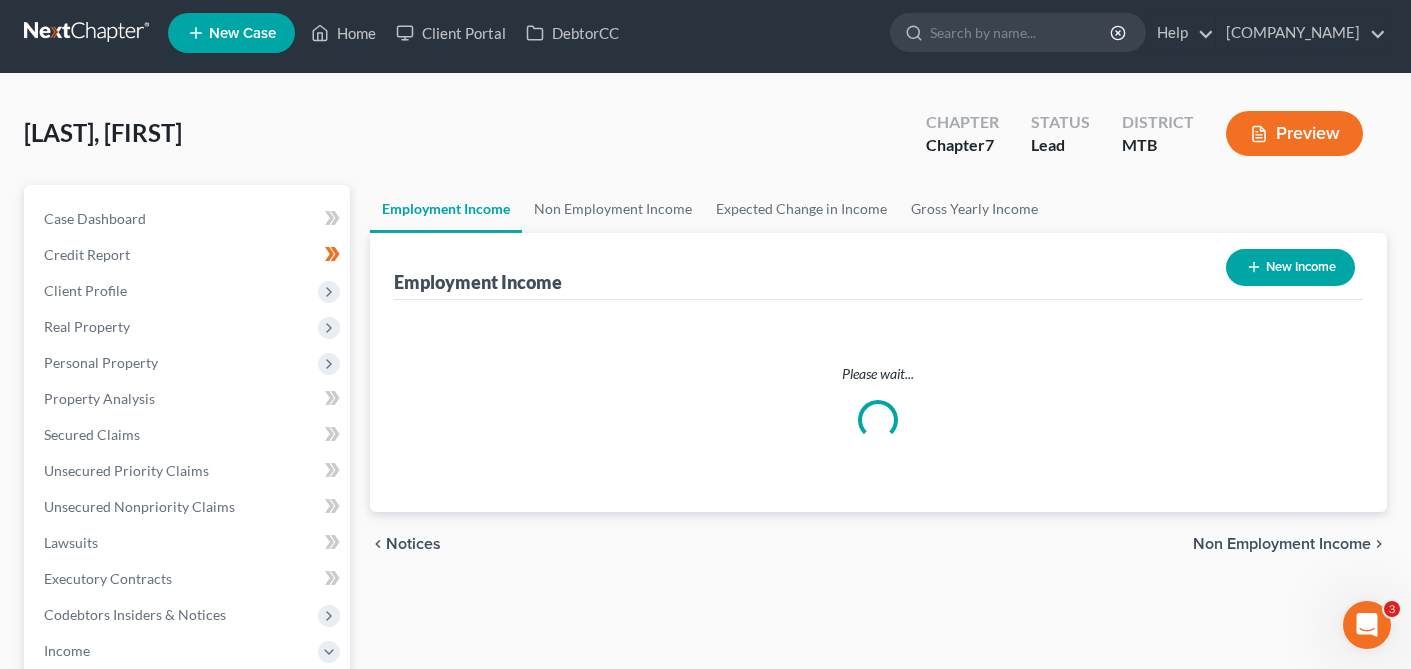 scroll, scrollTop: 0, scrollLeft: 0, axis: both 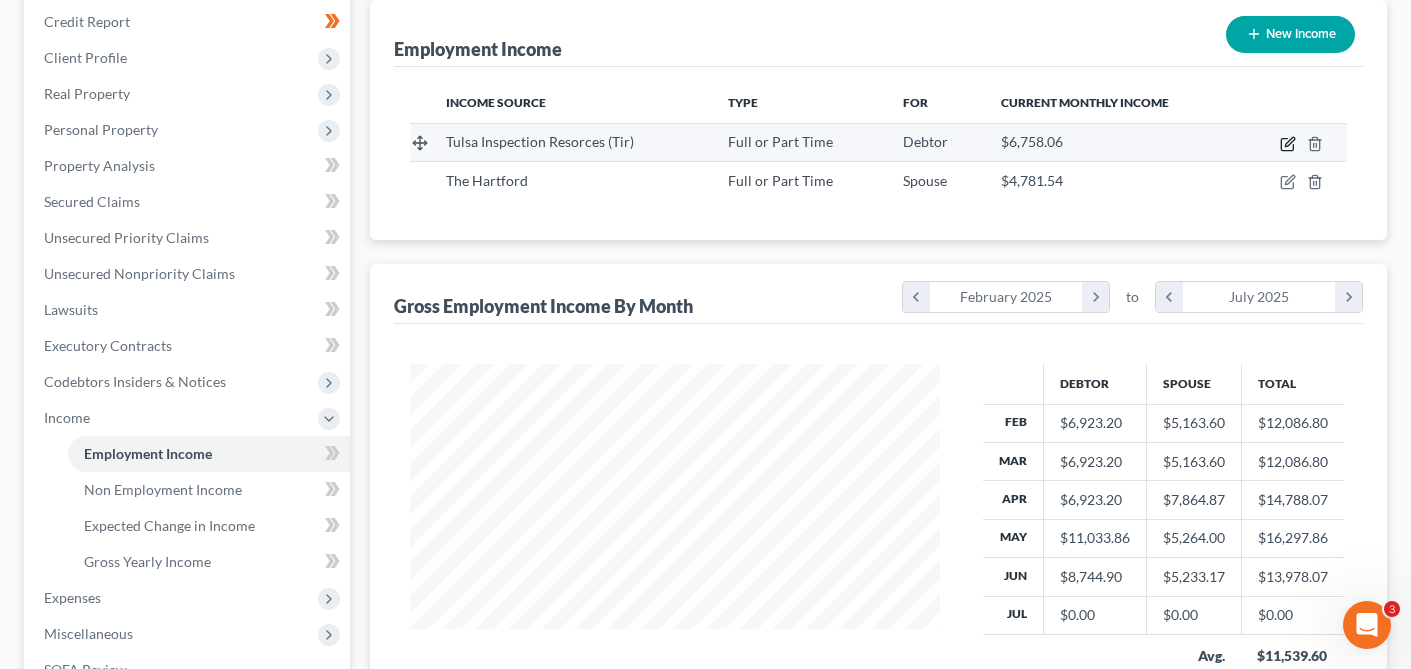 click 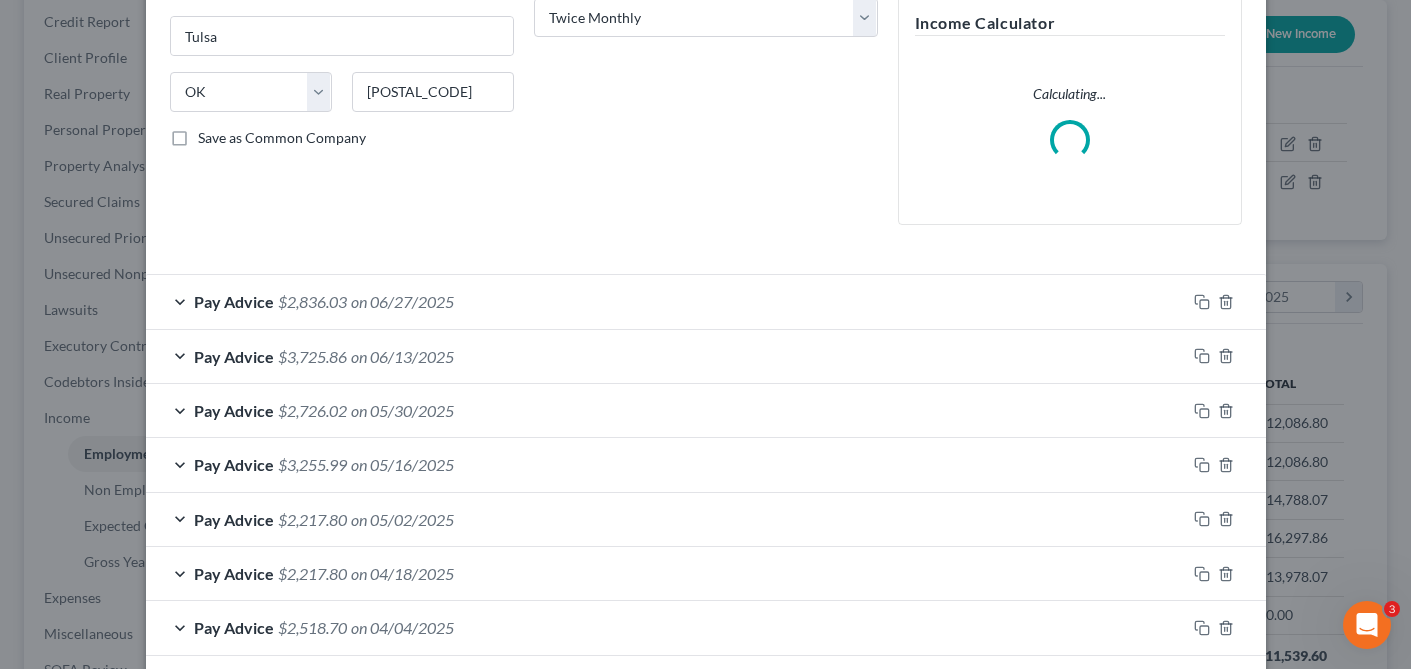 scroll, scrollTop: 428, scrollLeft: 0, axis: vertical 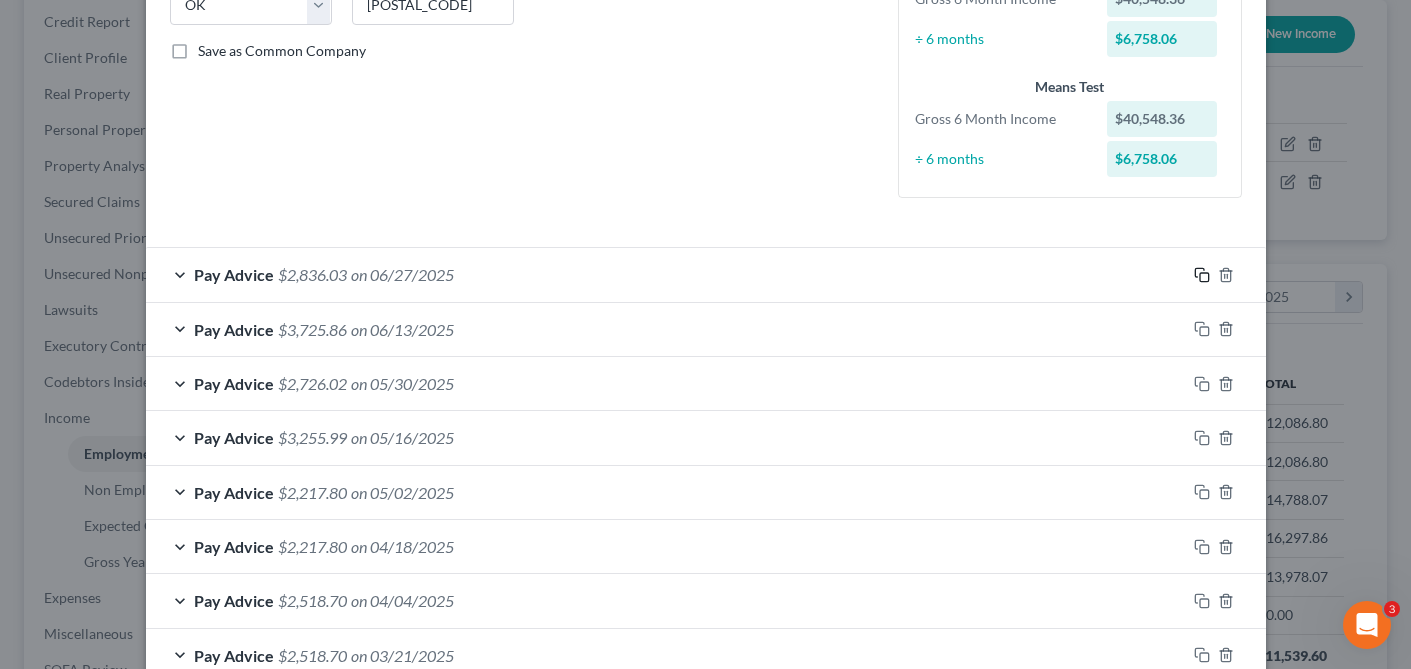 click 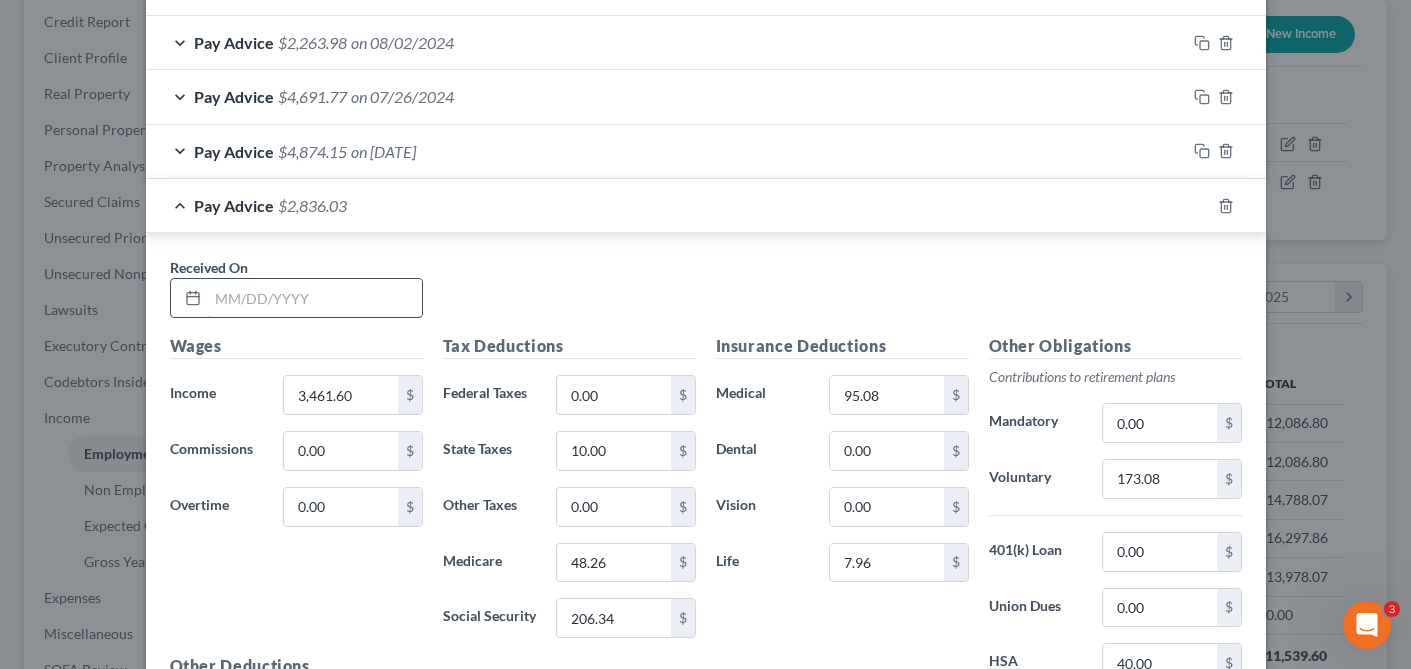 scroll, scrollTop: 1971, scrollLeft: 0, axis: vertical 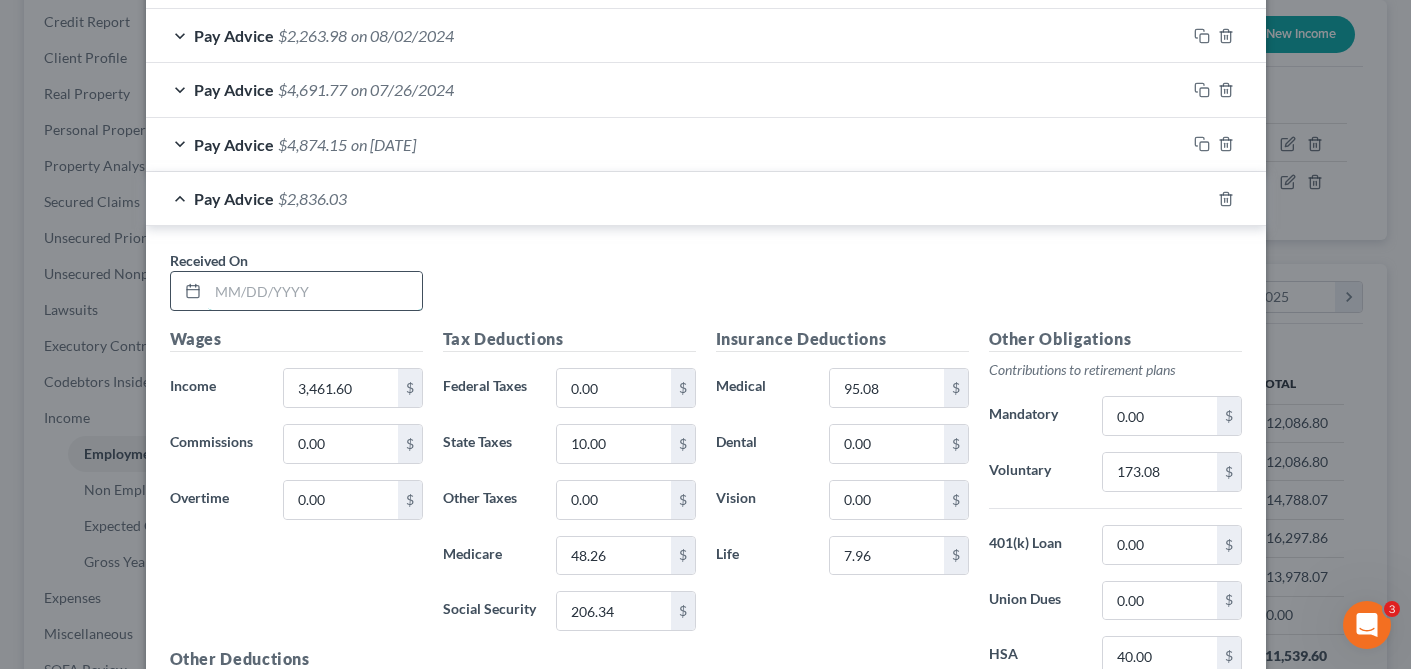 click at bounding box center [315, 291] 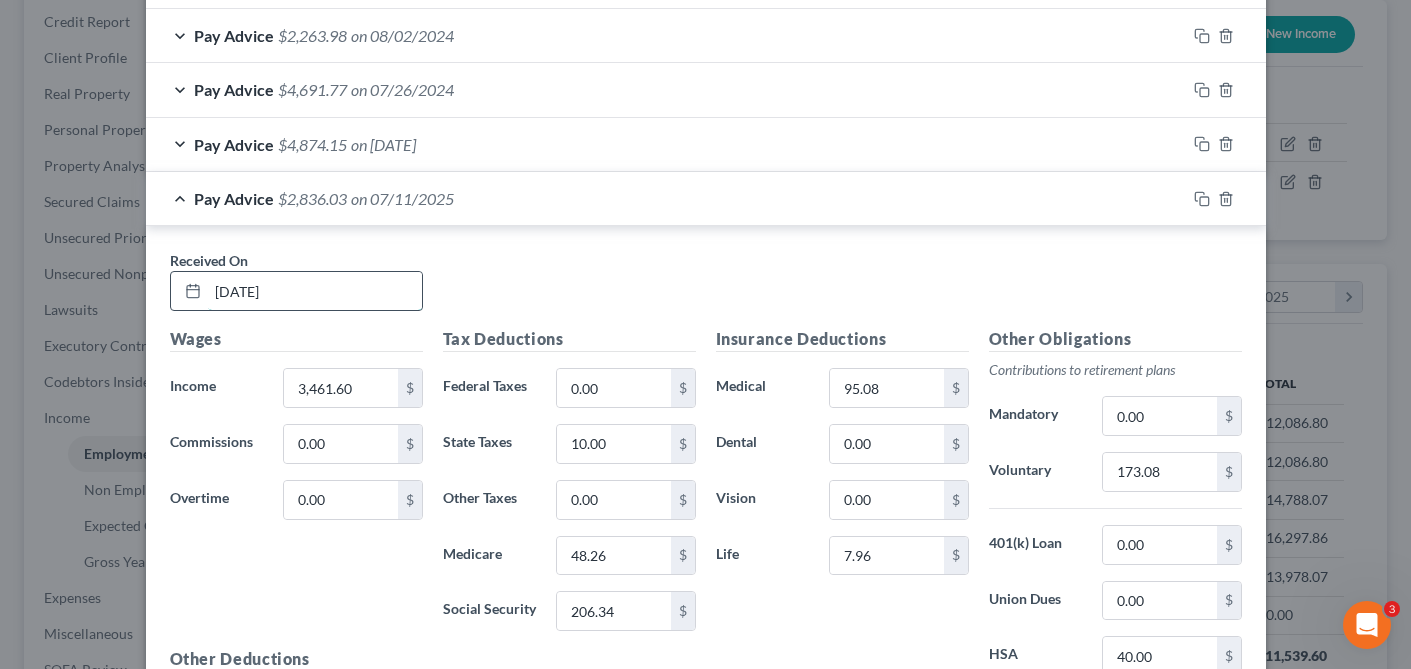 type on "[DATE]" 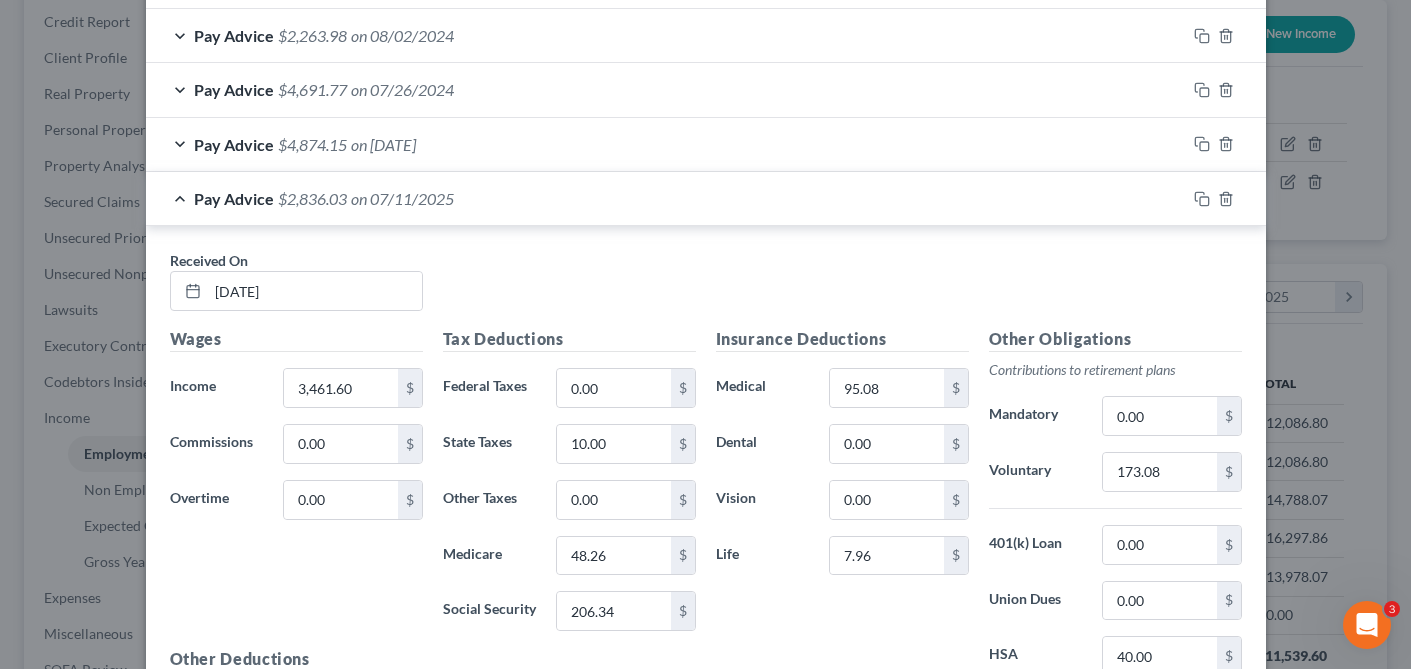 click on "Received On
*
[DATE]" at bounding box center (706, 288) 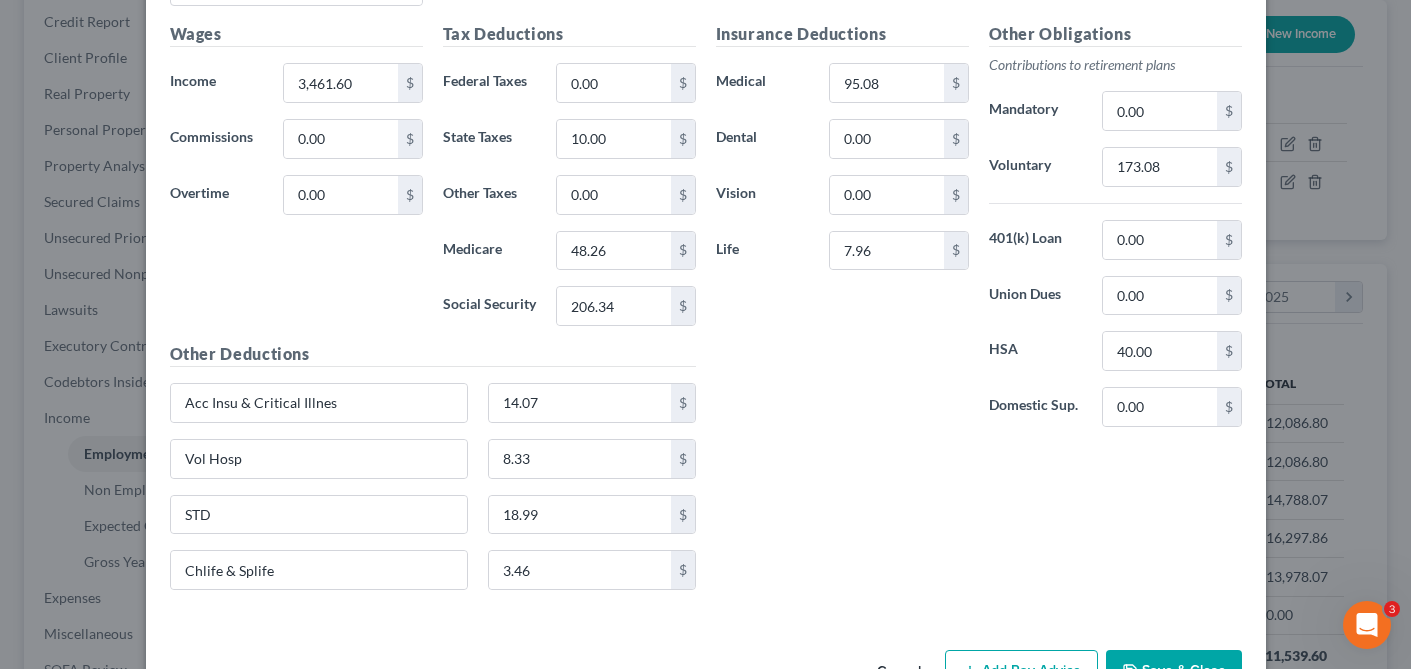 scroll, scrollTop: 2339, scrollLeft: 0, axis: vertical 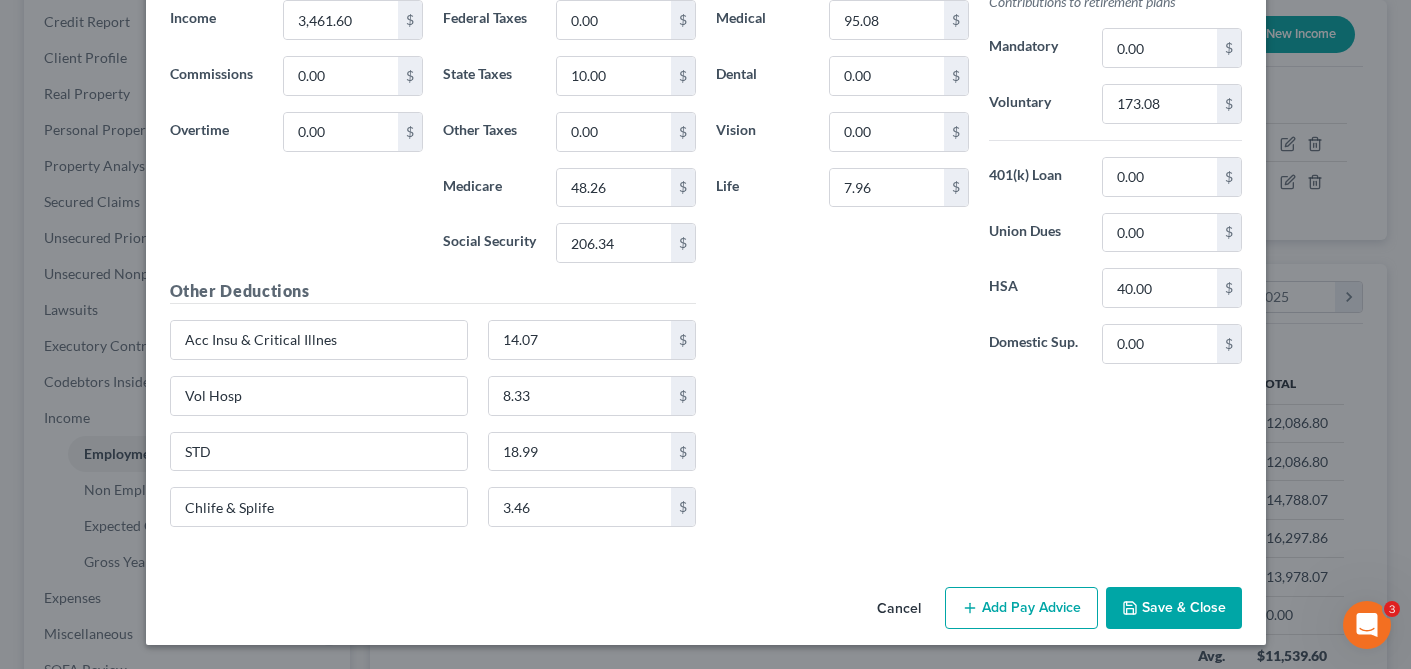 click on "Save & Close" at bounding box center (1174, 608) 